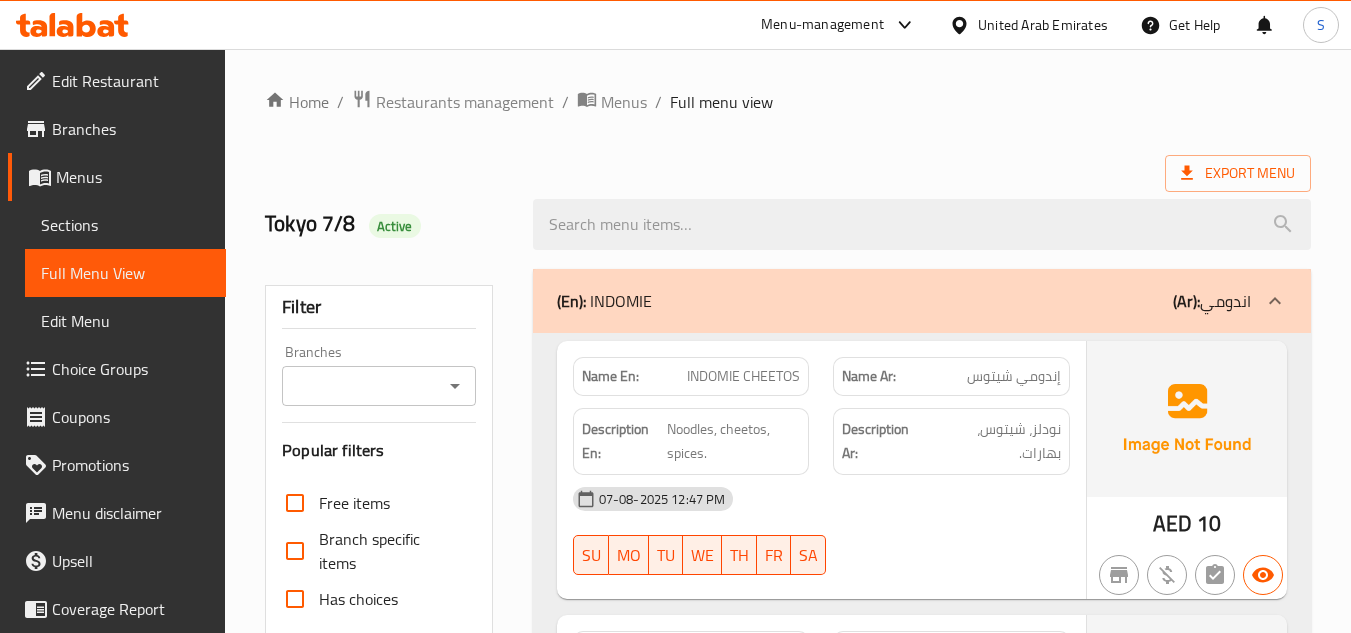scroll, scrollTop: 1363, scrollLeft: 0, axis: vertical 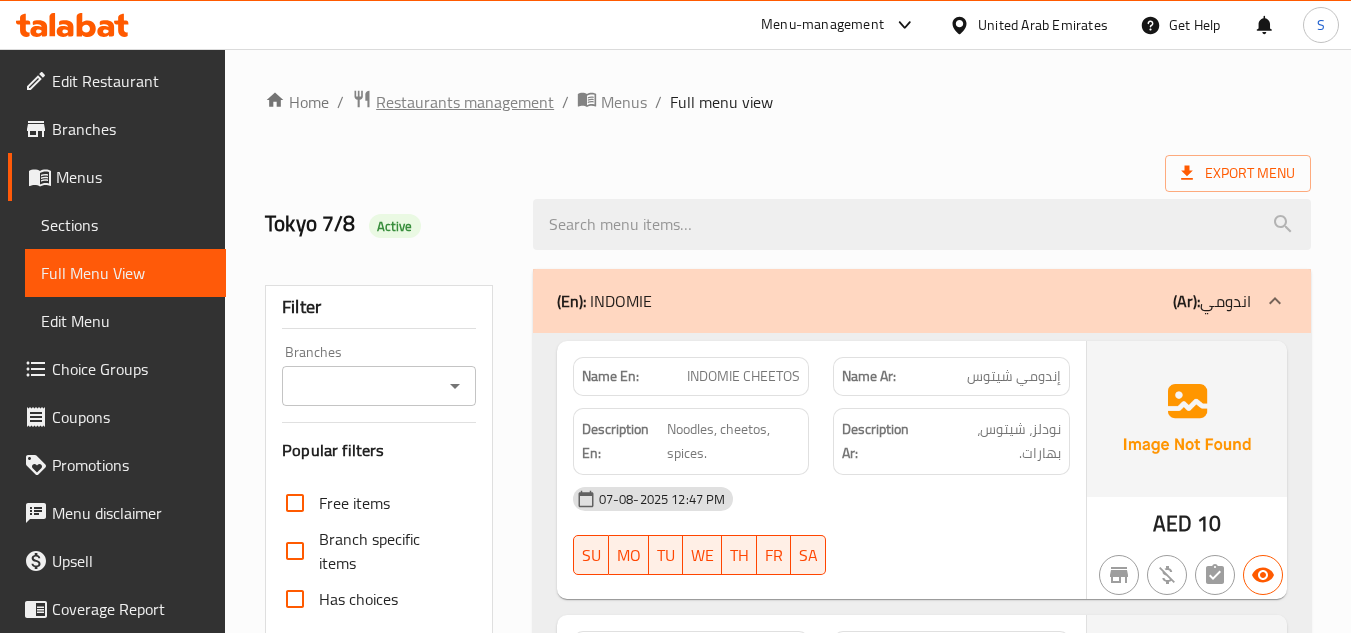 click on "Restaurants management" at bounding box center (465, 102) 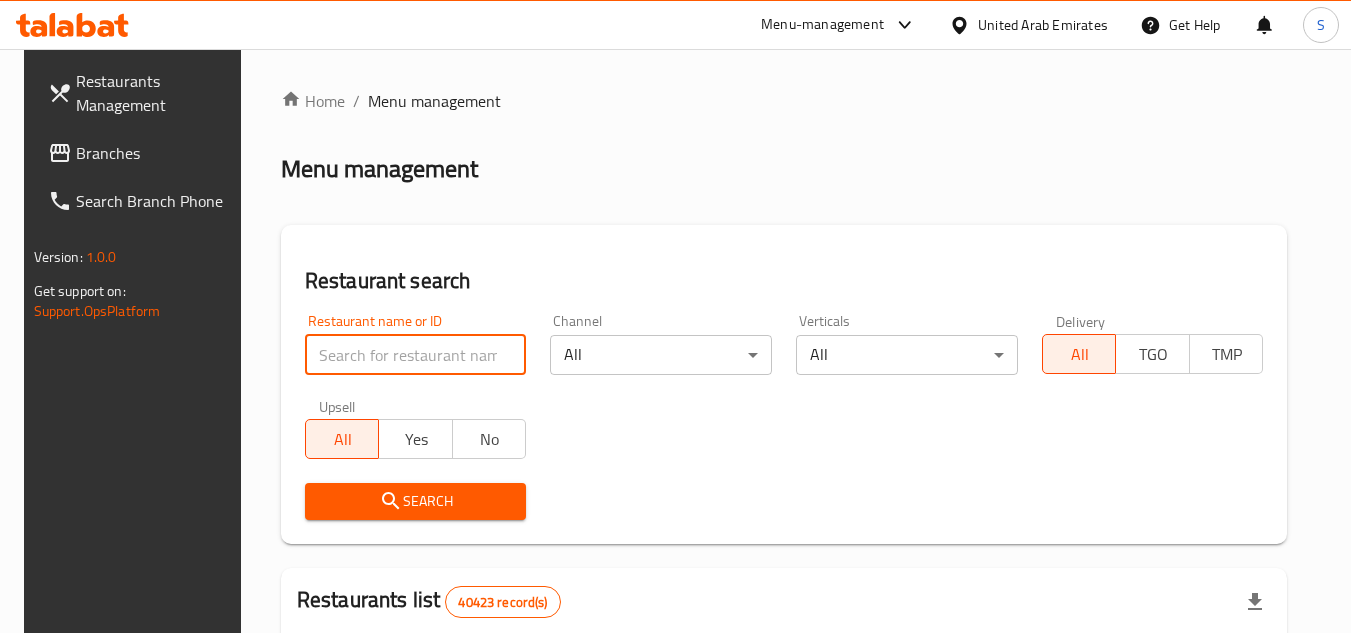 paste on "703362" 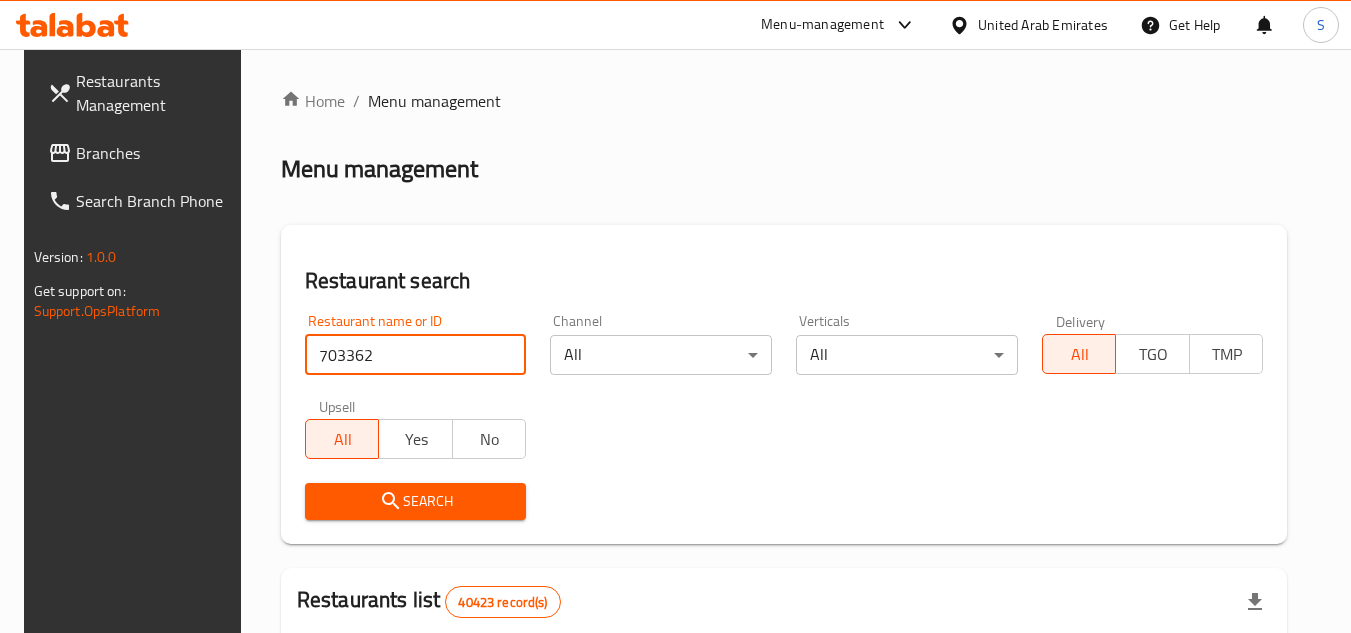 type on "703362" 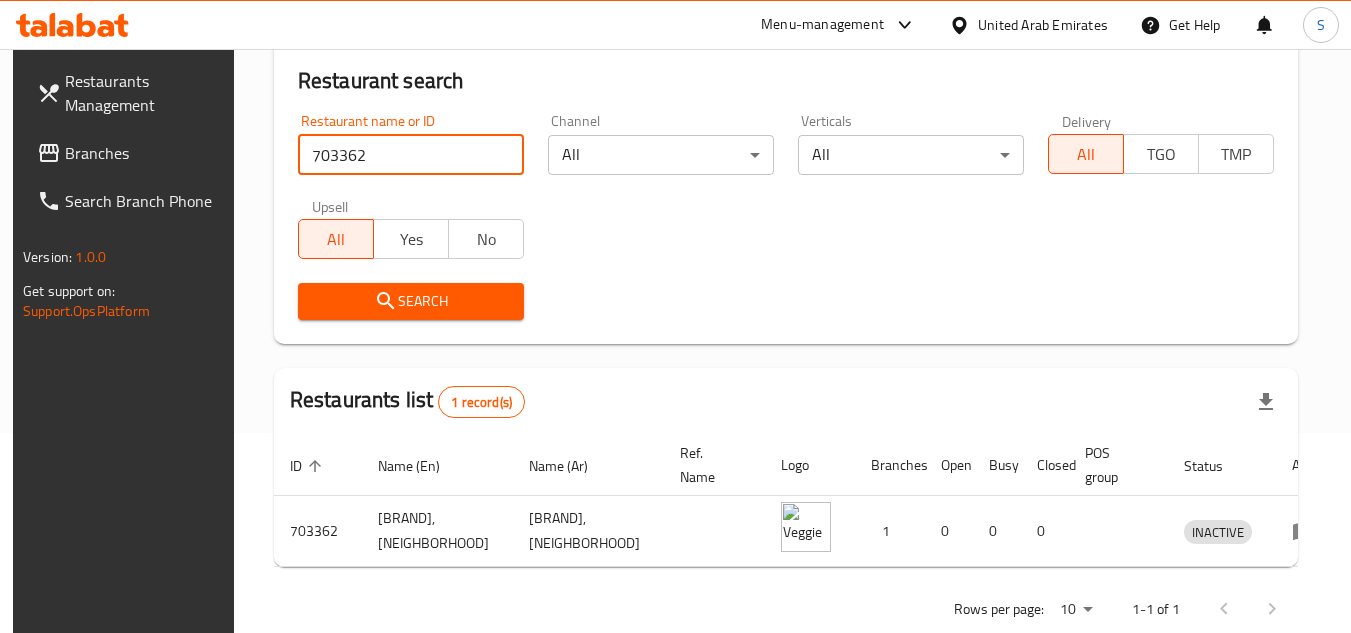 scroll, scrollTop: 242, scrollLeft: 0, axis: vertical 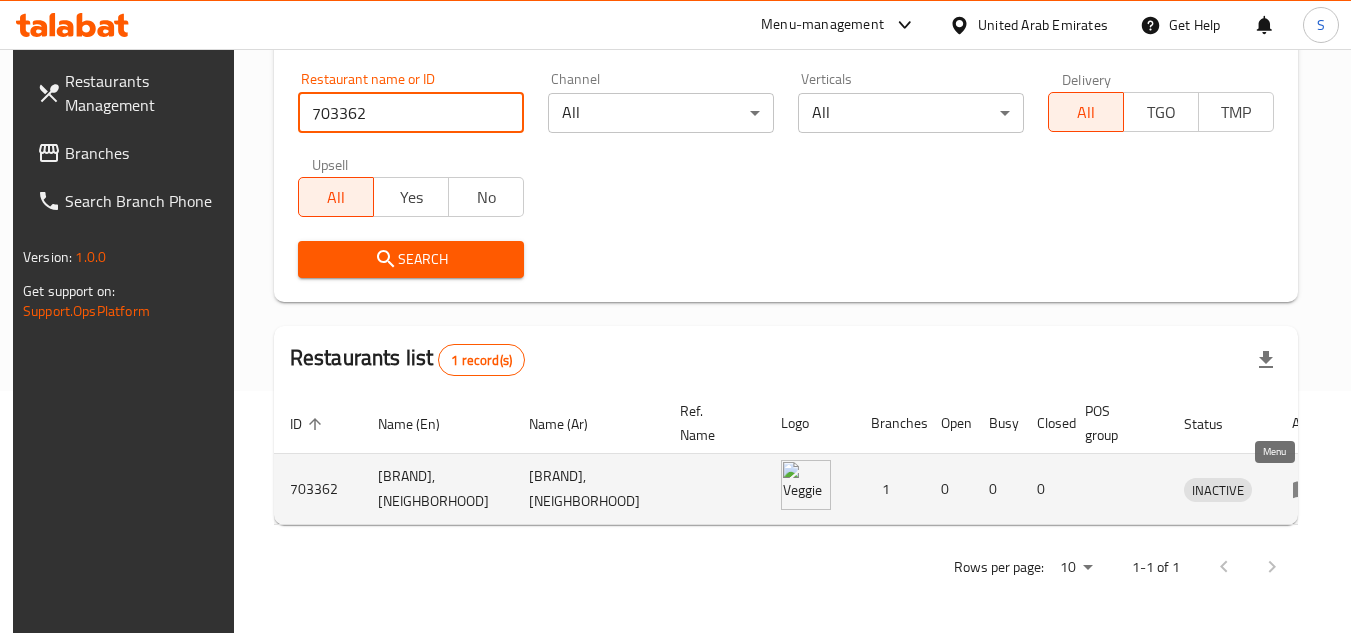click 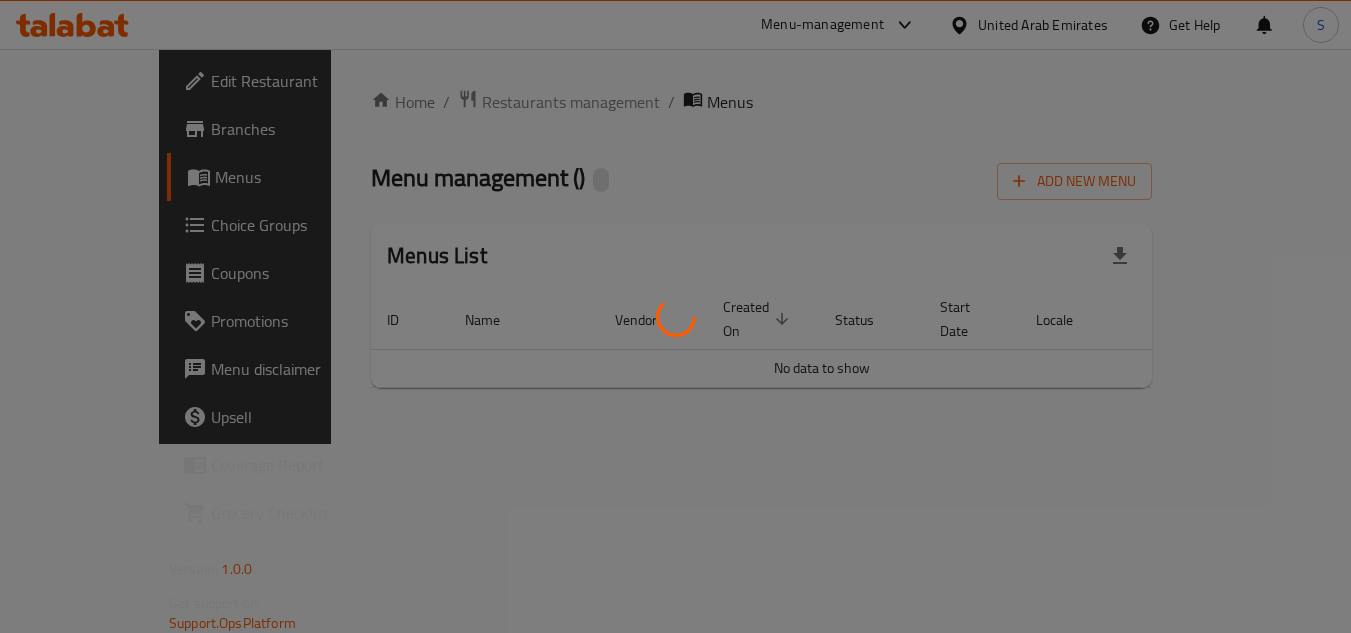 scroll, scrollTop: 0, scrollLeft: 0, axis: both 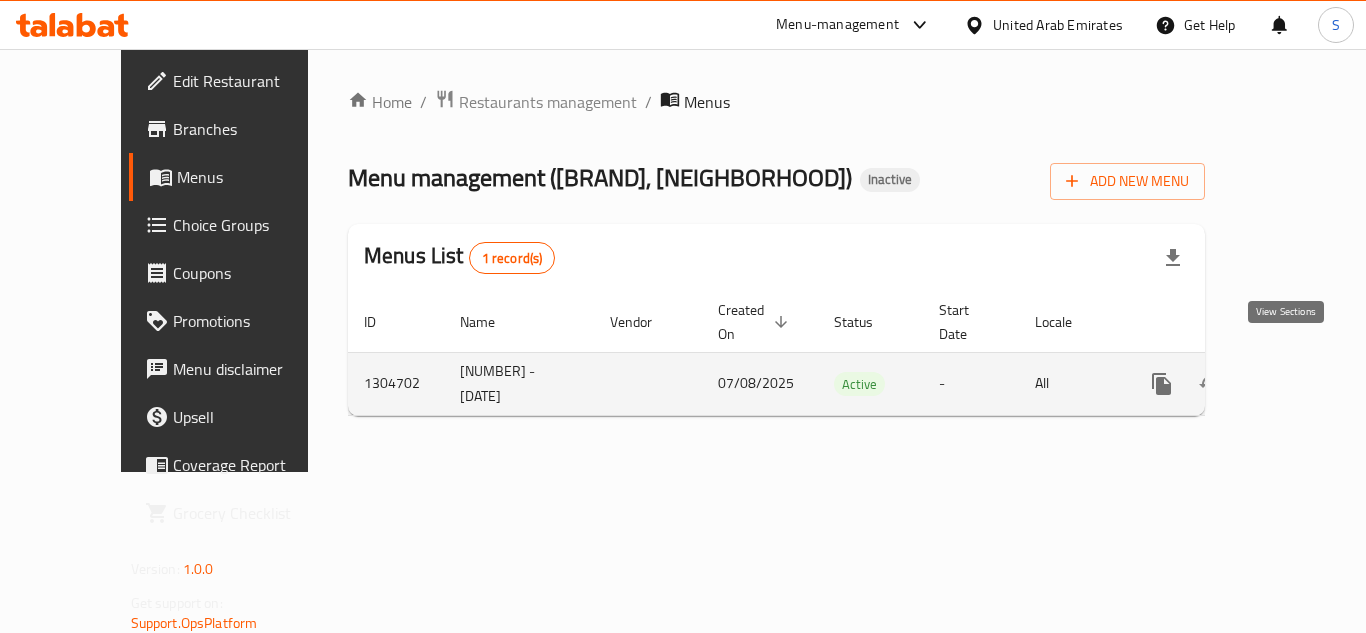 click at bounding box center (1306, 384) 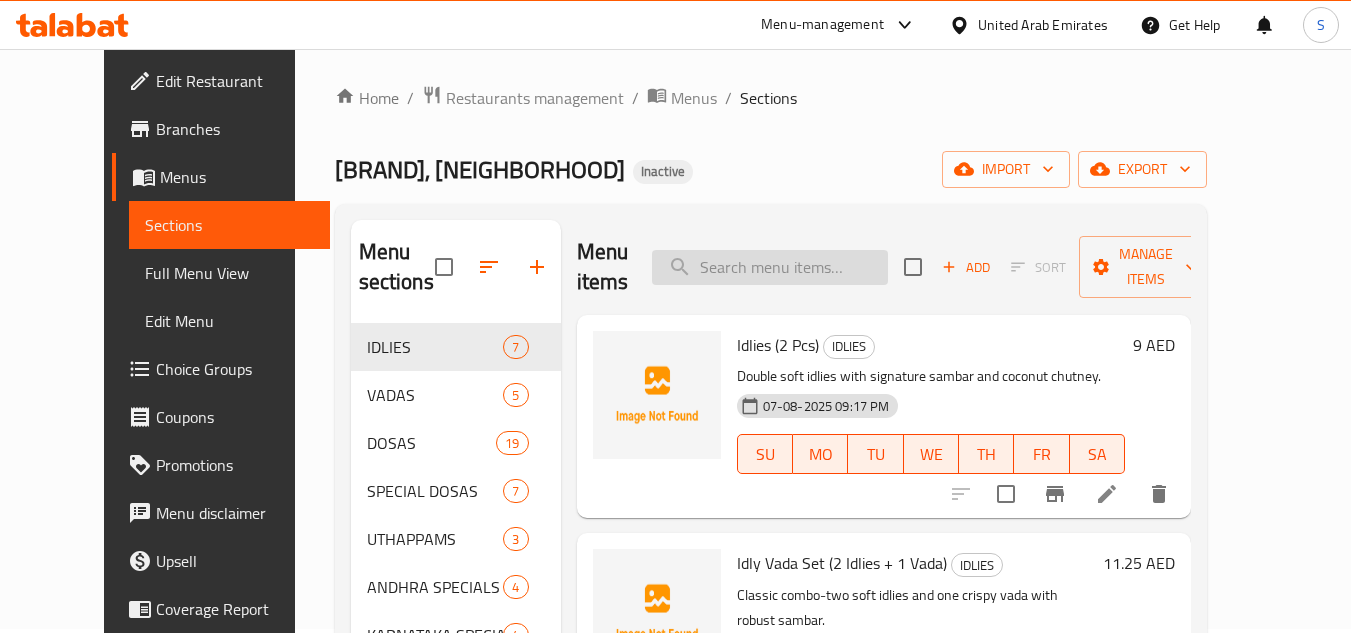 scroll, scrollTop: 0, scrollLeft: 0, axis: both 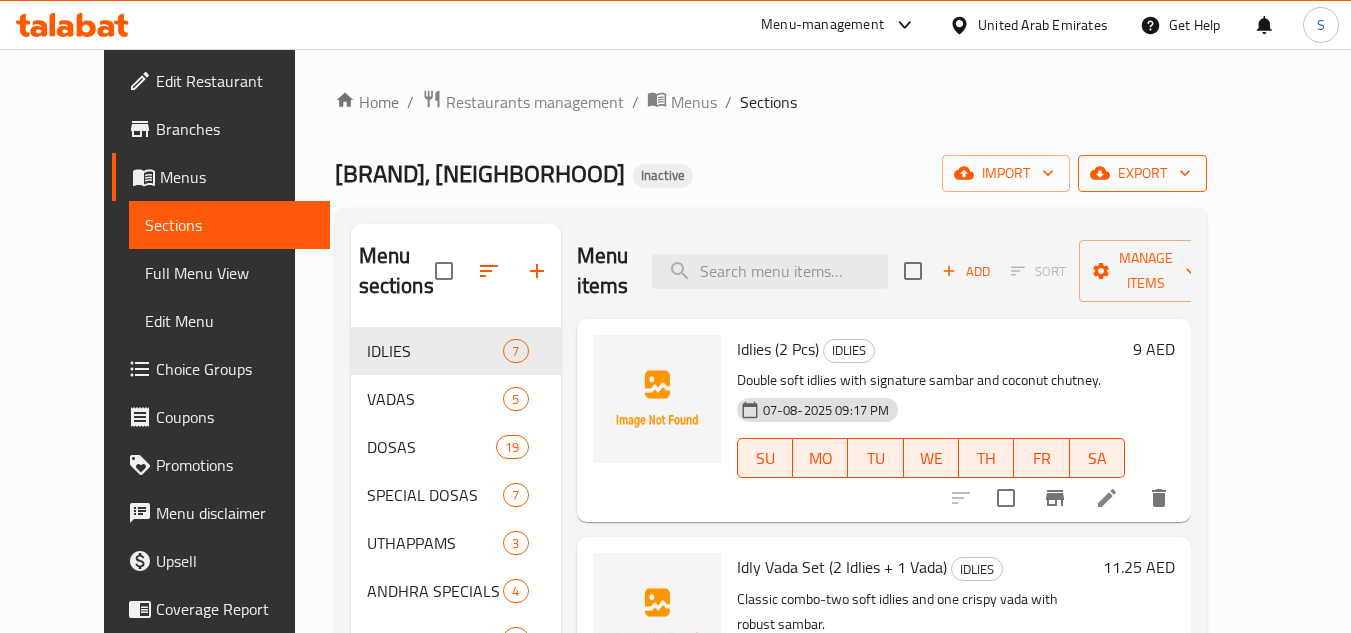 click on "export" at bounding box center (1142, 173) 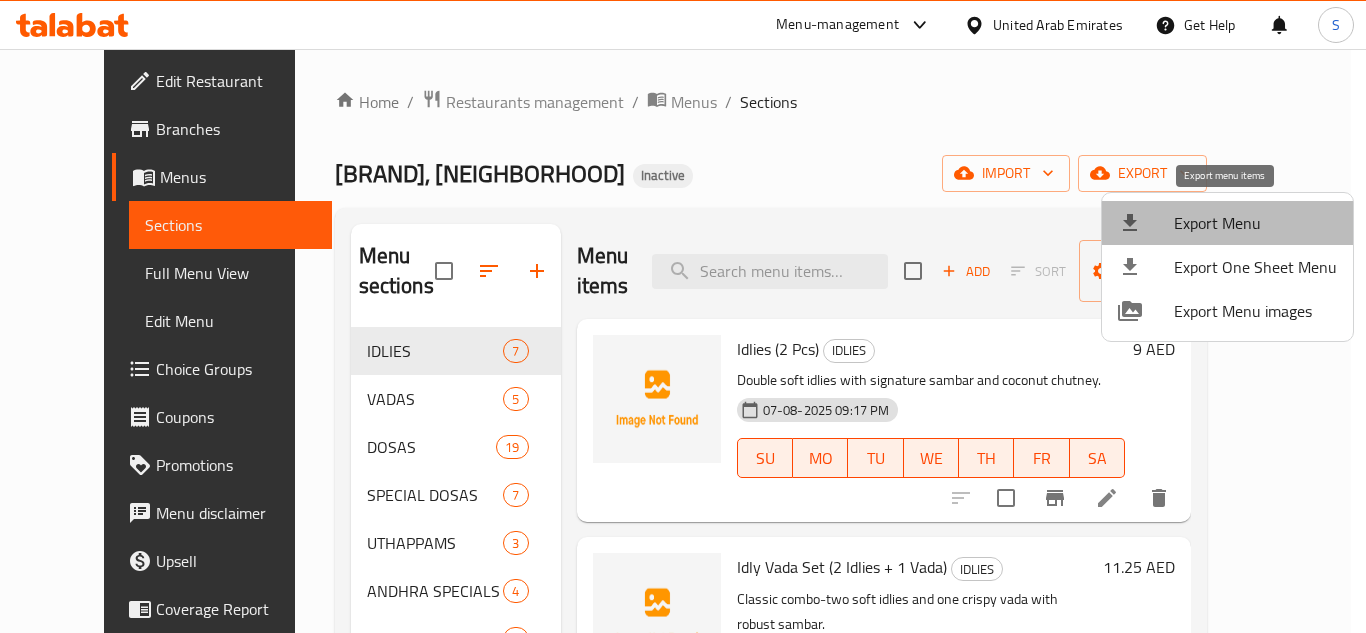 click on "Export Menu" at bounding box center (1255, 223) 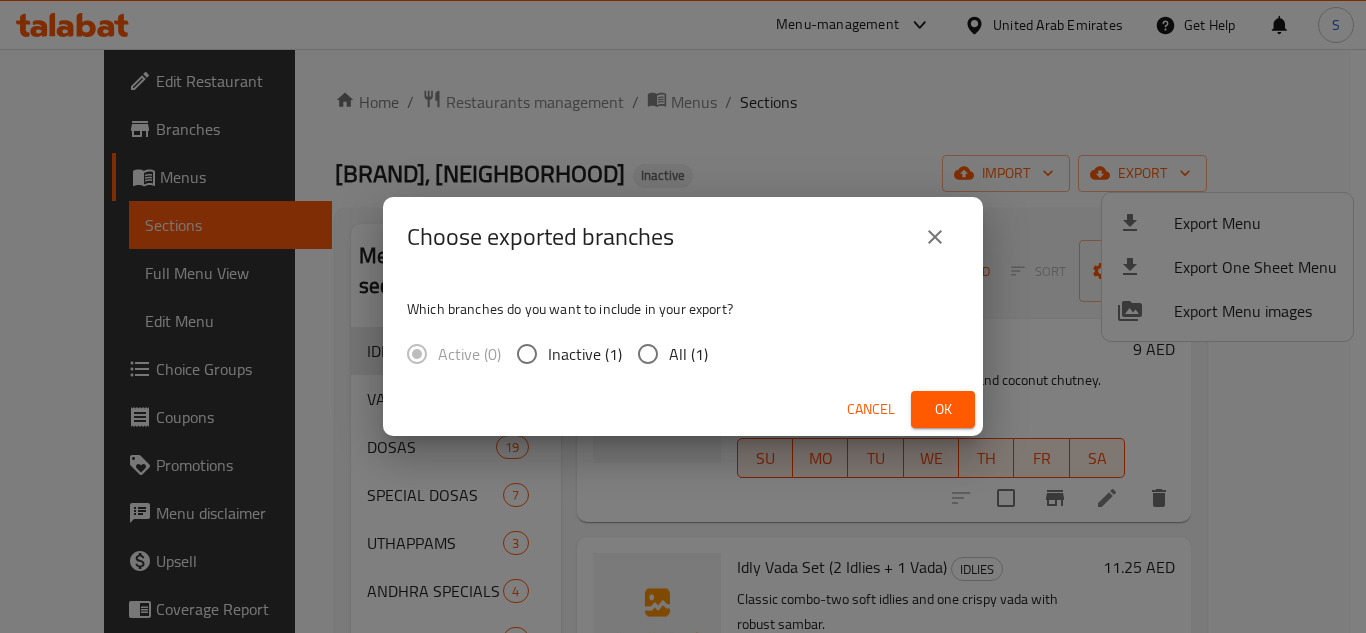 click on "All (1)" at bounding box center [688, 354] 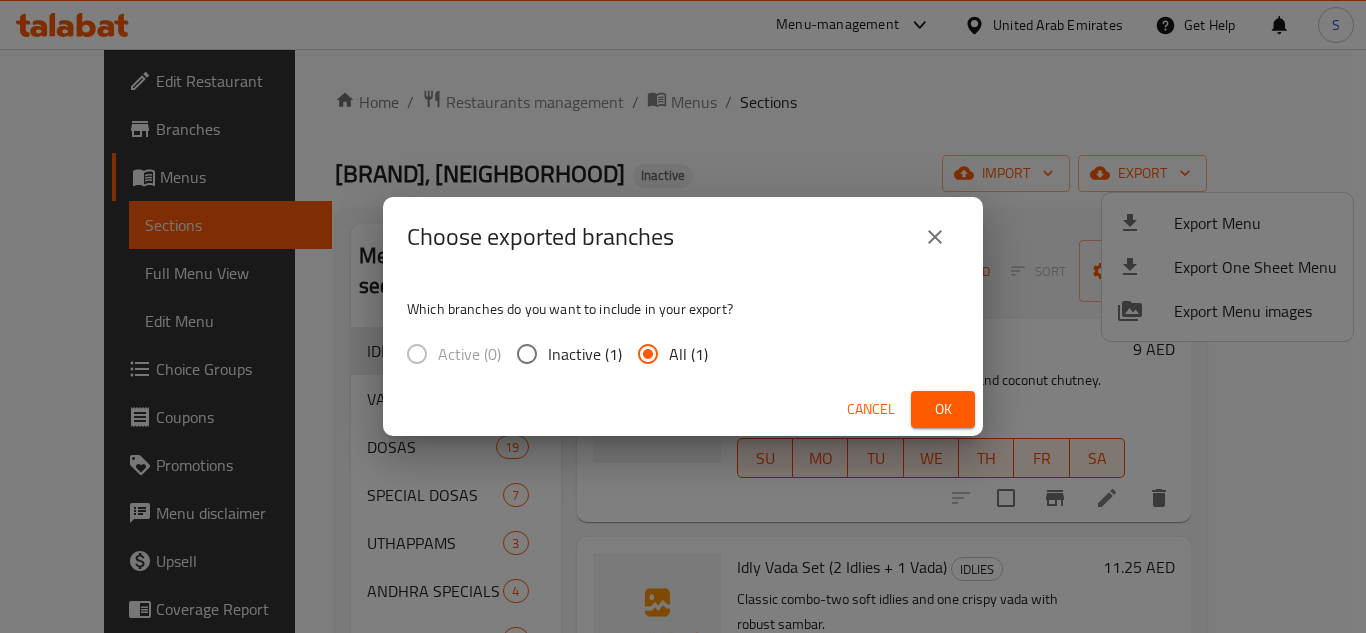 click on "Ok" at bounding box center (943, 409) 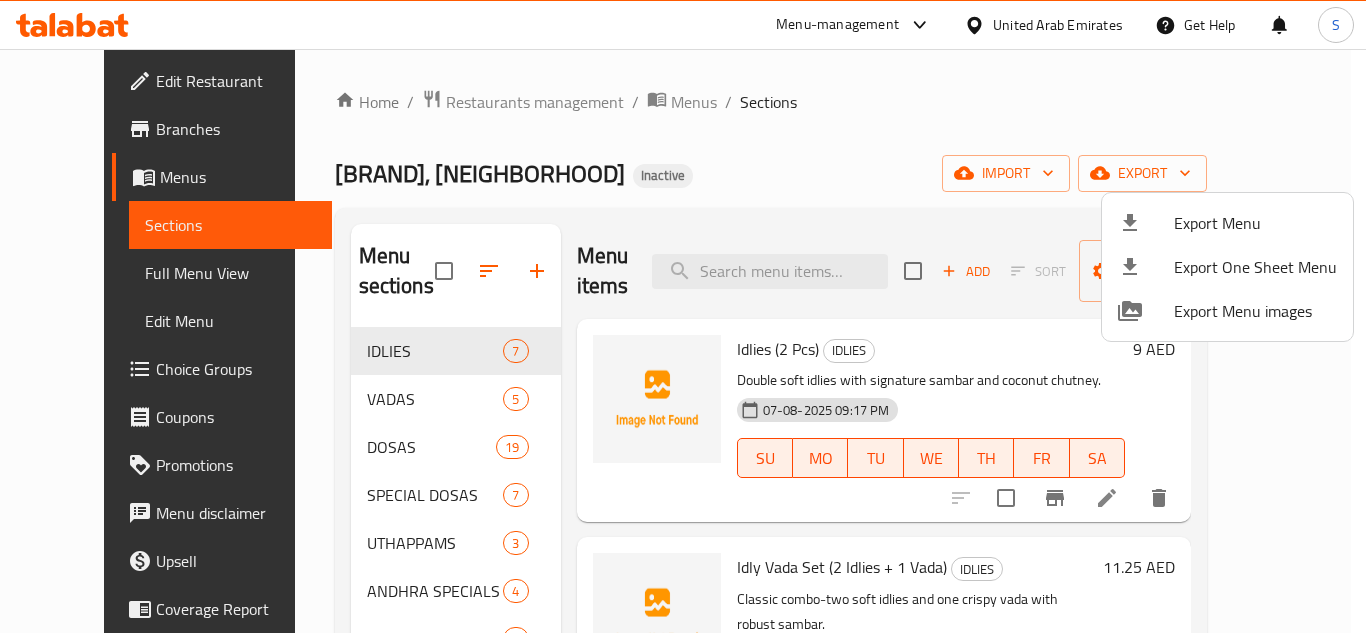 click at bounding box center [683, 316] 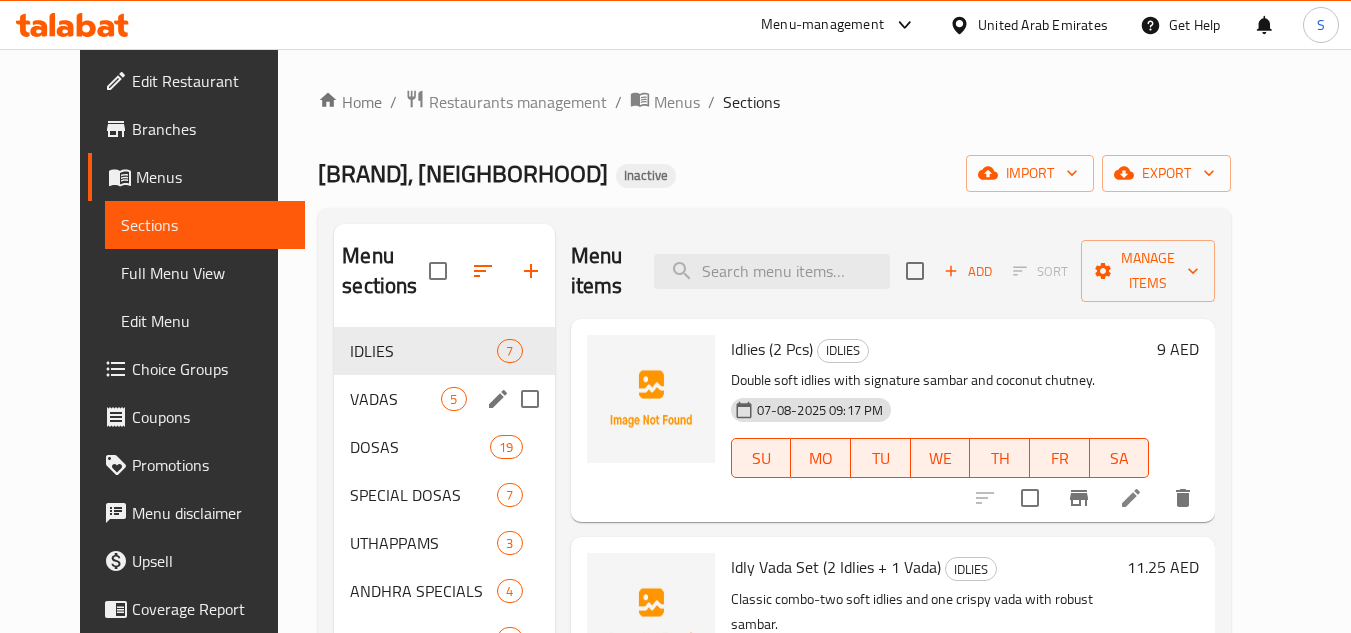 scroll, scrollTop: 100, scrollLeft: 0, axis: vertical 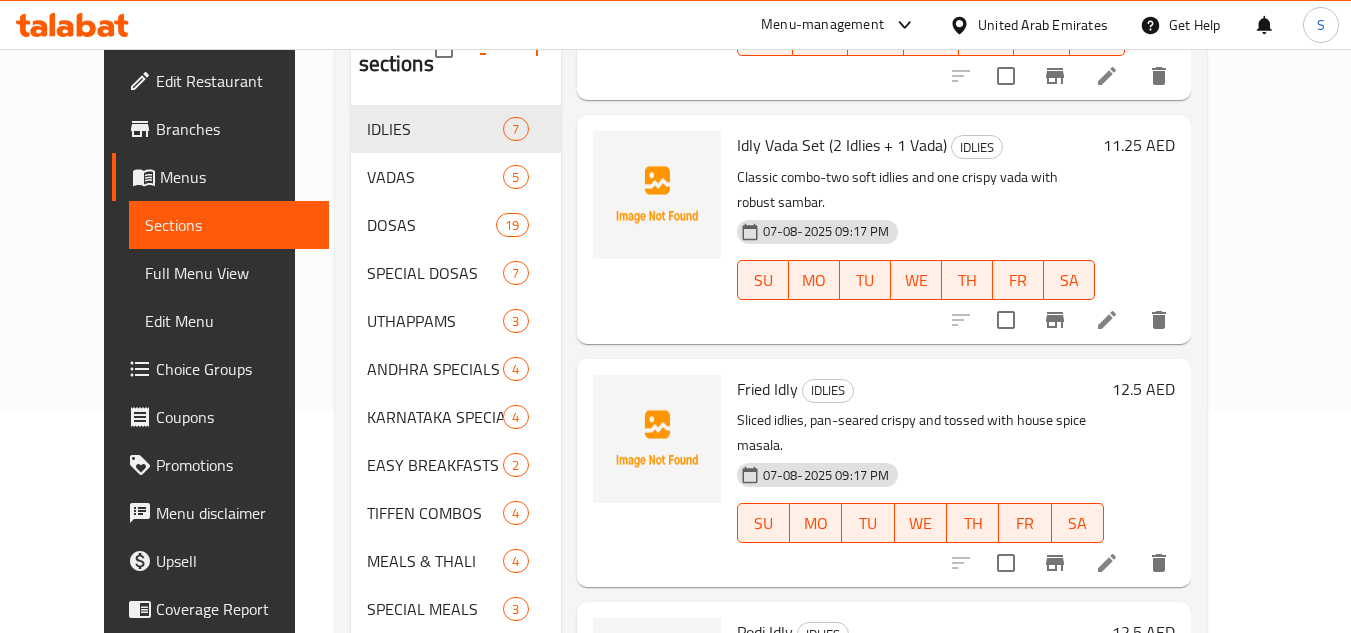 click on "Edit Restaurant" at bounding box center [235, 81] 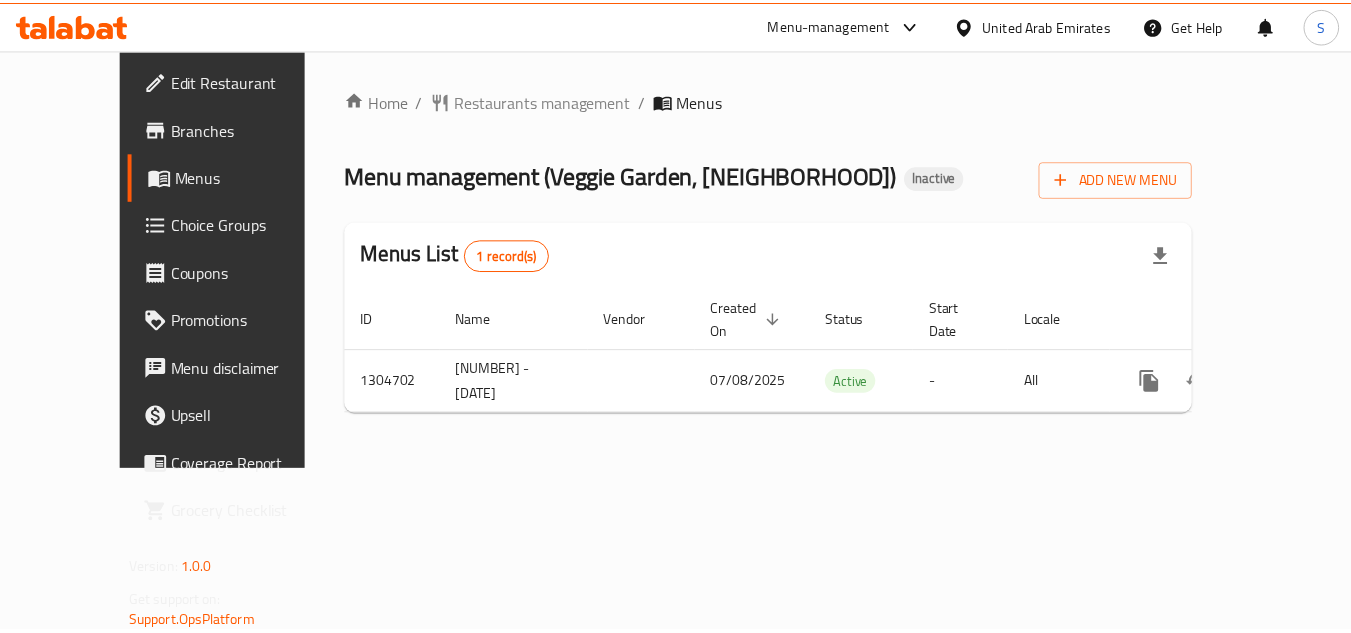 scroll, scrollTop: 0, scrollLeft: 0, axis: both 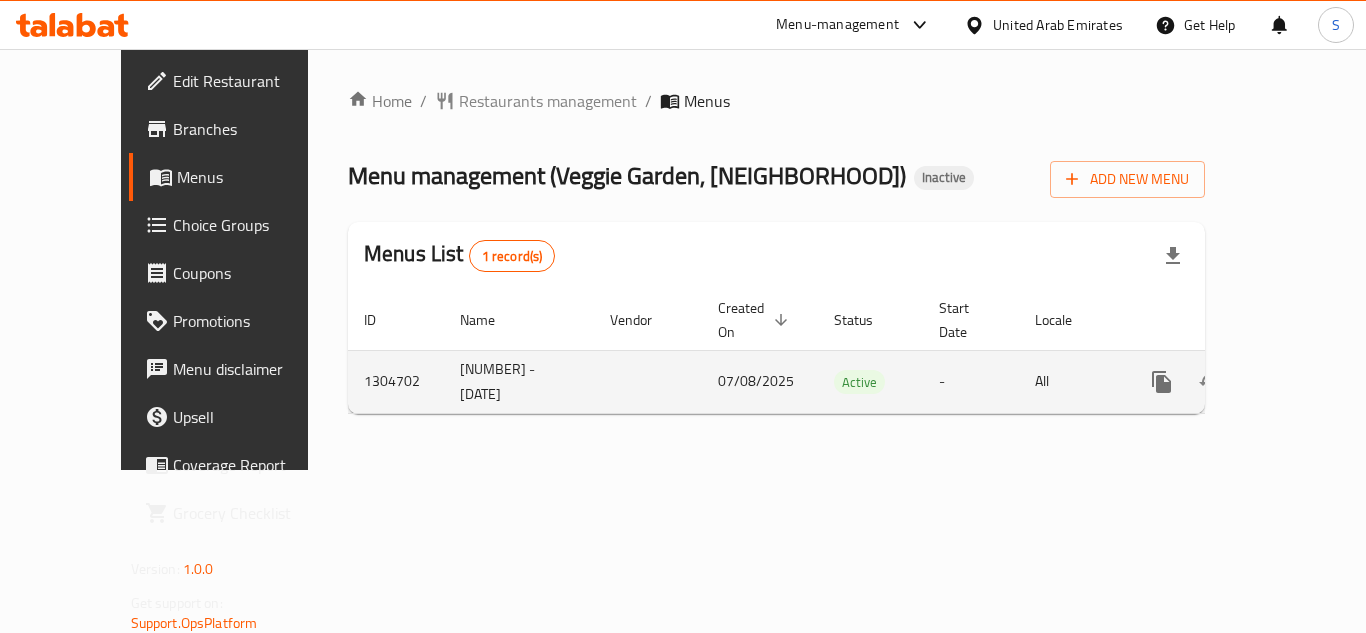 click 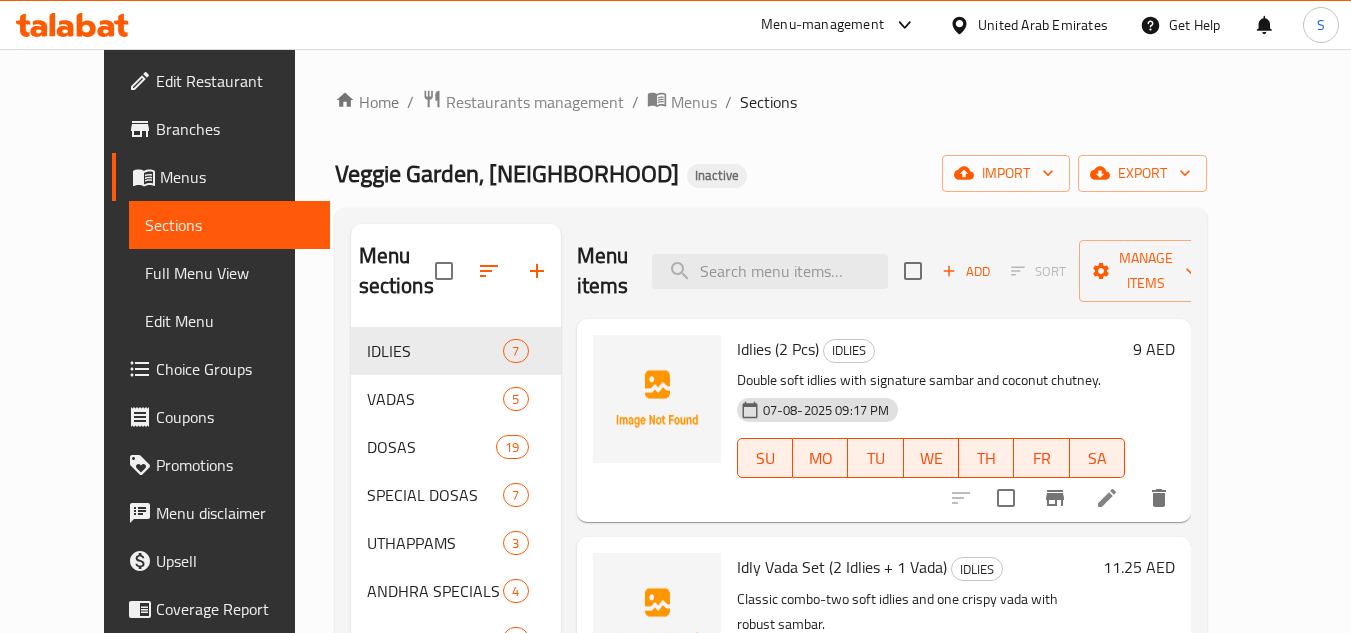 scroll, scrollTop: 100, scrollLeft: 0, axis: vertical 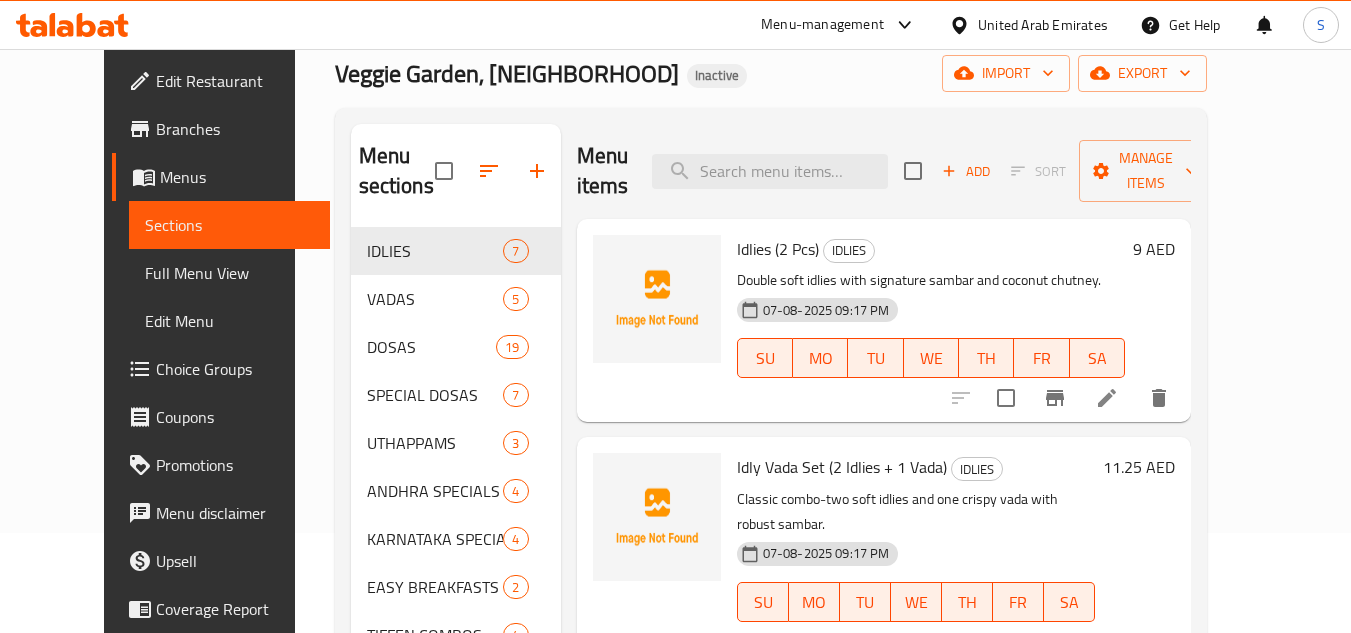 drag, startPoint x: 125, startPoint y: 270, endPoint x: 701, endPoint y: 5, distance: 634.03546 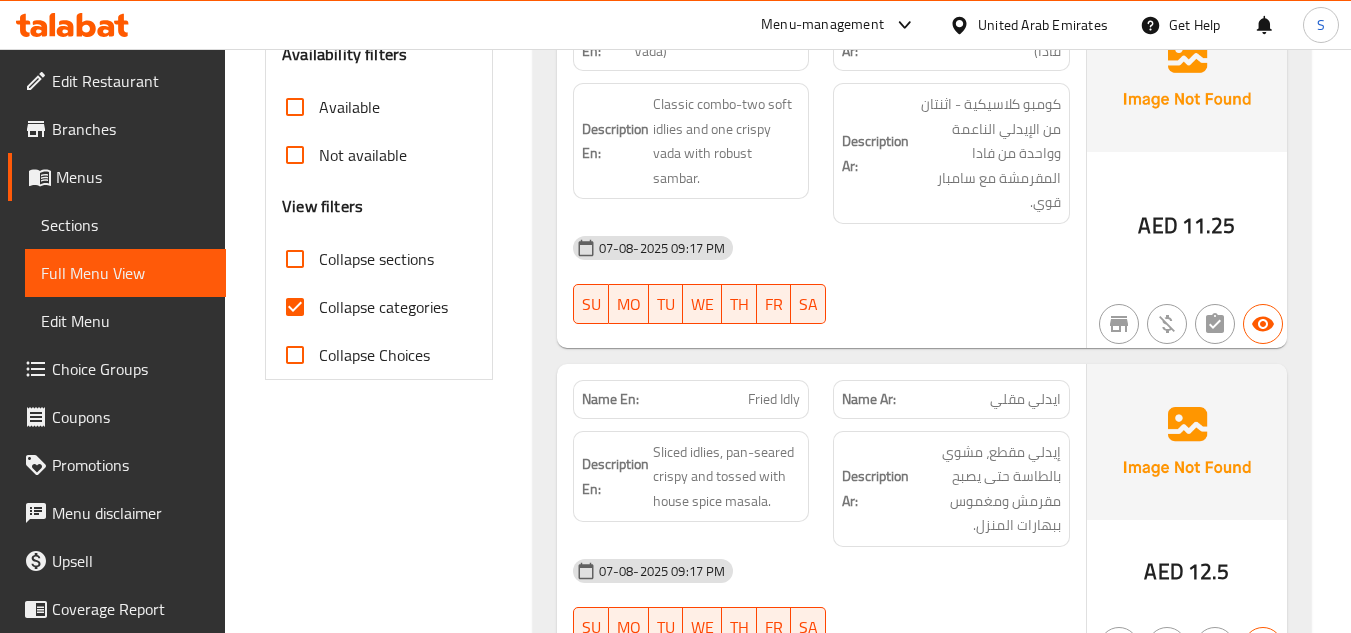 scroll, scrollTop: 700, scrollLeft: 0, axis: vertical 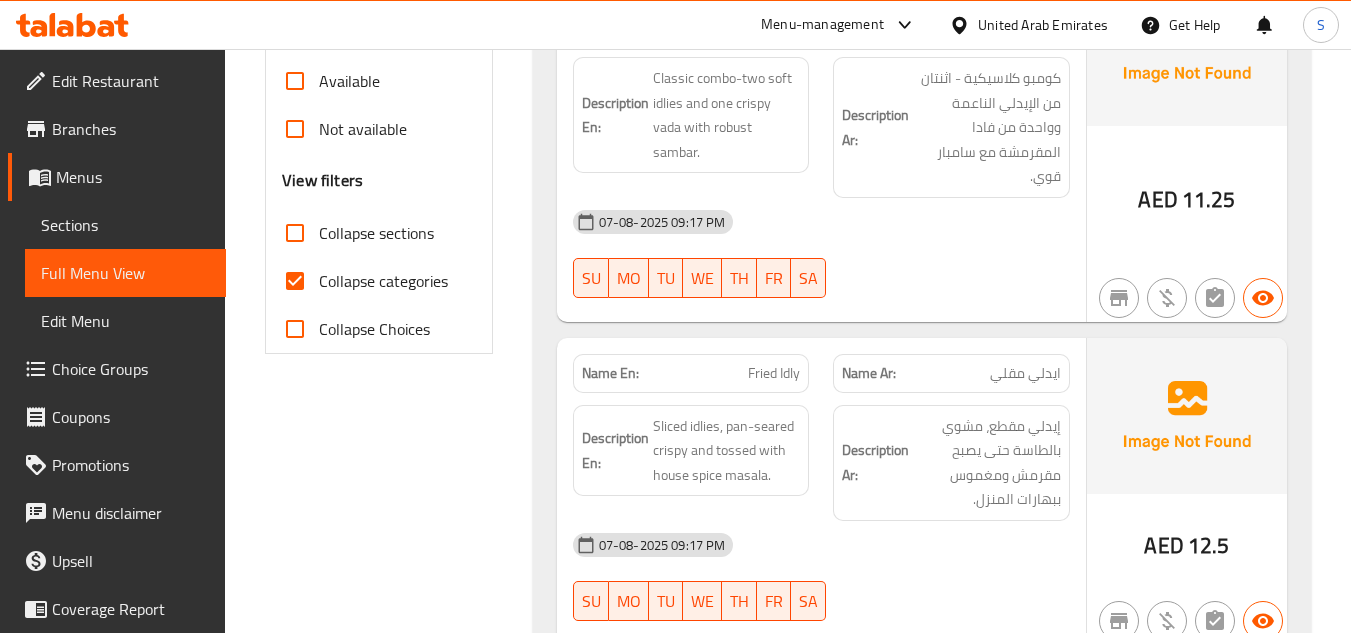 click on "Collapse categories" at bounding box center (383, 281) 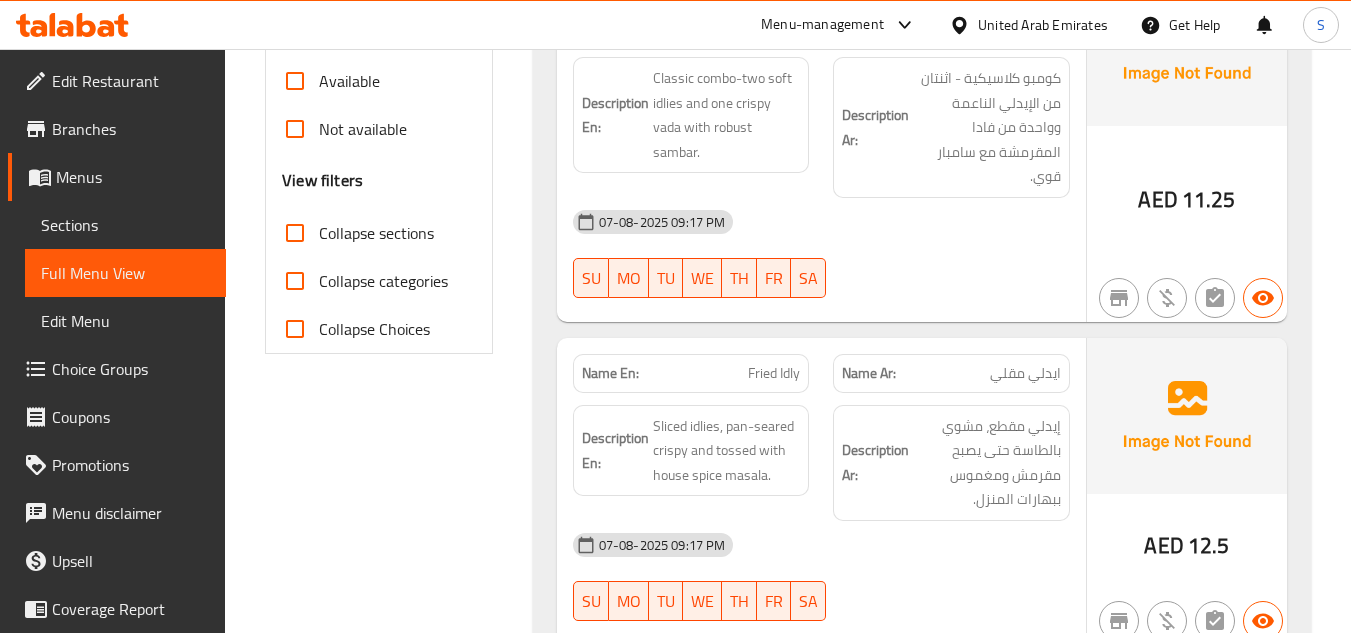 scroll, scrollTop: 100, scrollLeft: 0, axis: vertical 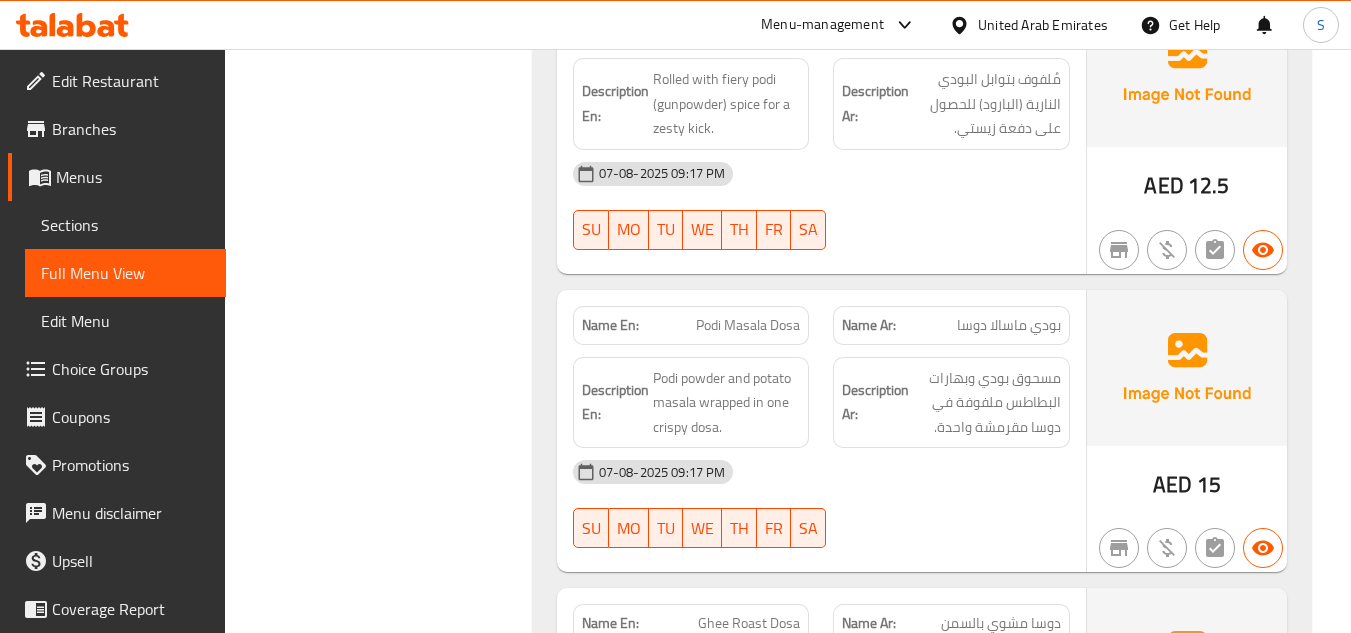 click on "Podi Masala Dosa" at bounding box center (709, -4570) 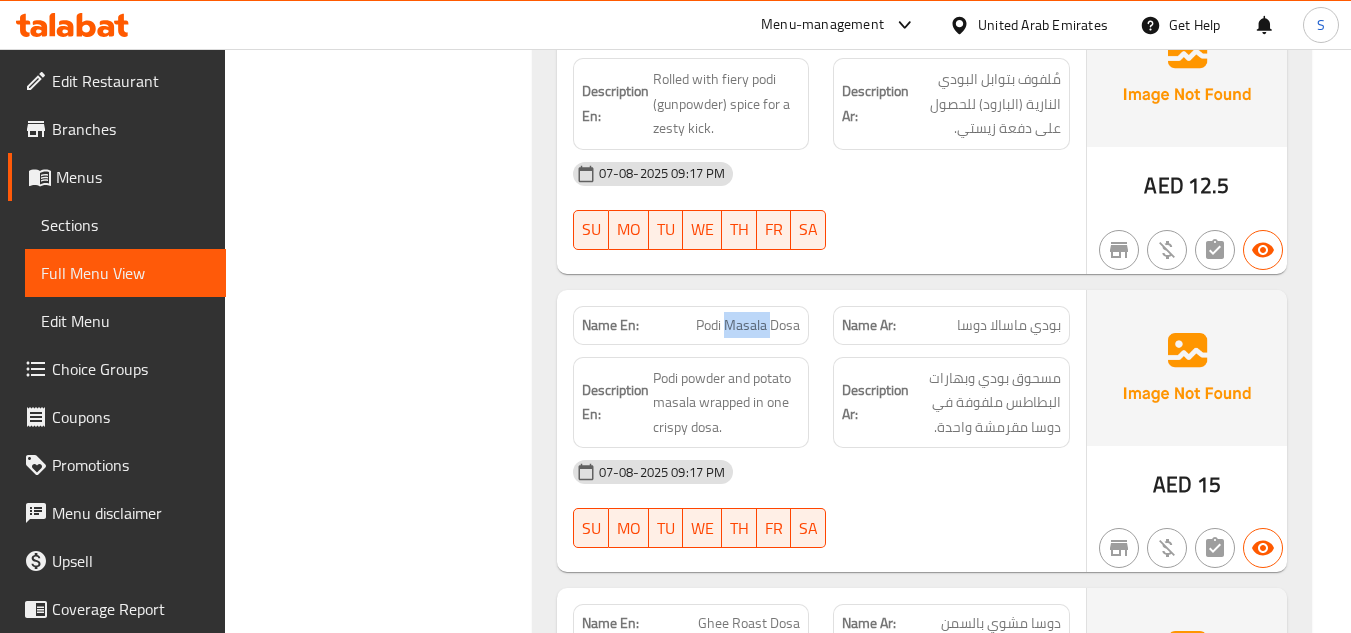 click on "Podi Masala Dosa" at bounding box center (709, -4570) 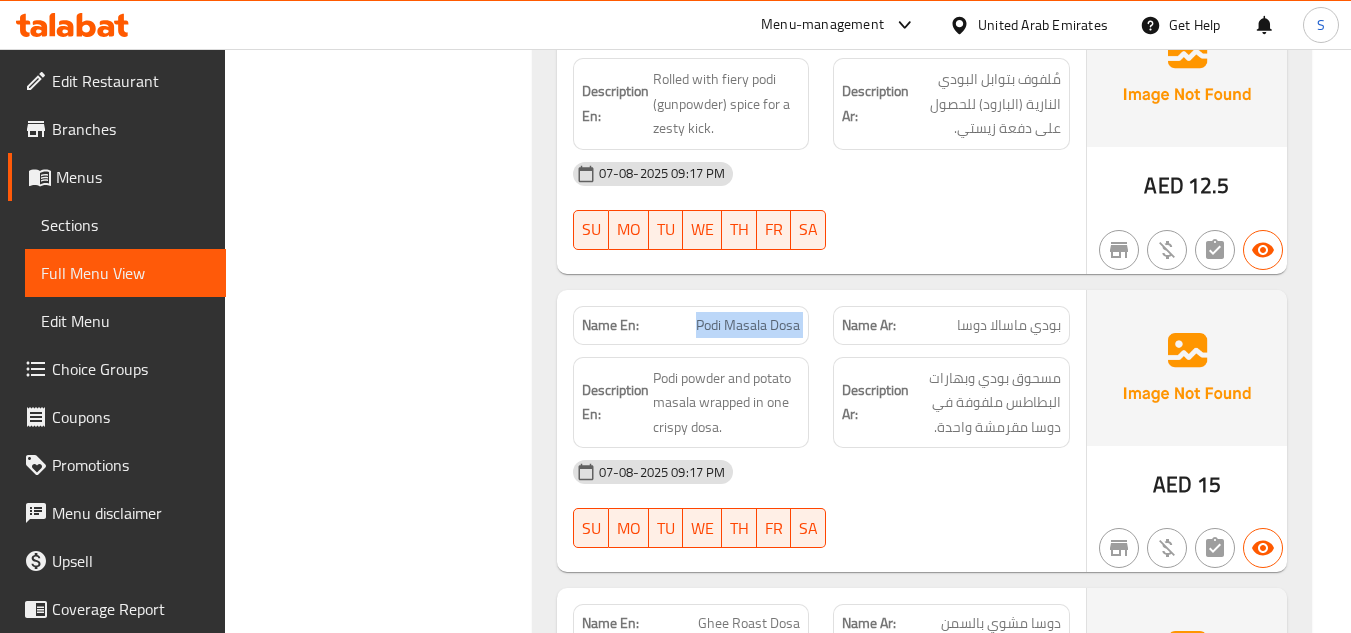 copy on "Podi Masala Dosa" 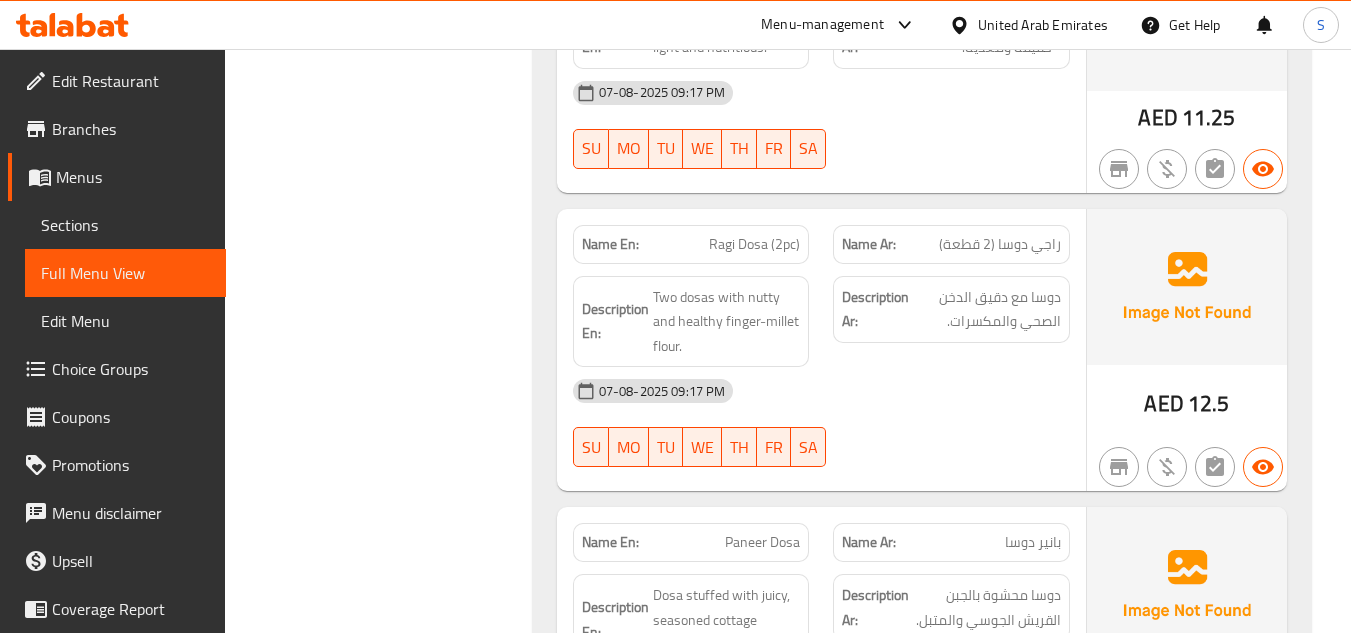 scroll, scrollTop: 11300, scrollLeft: 0, axis: vertical 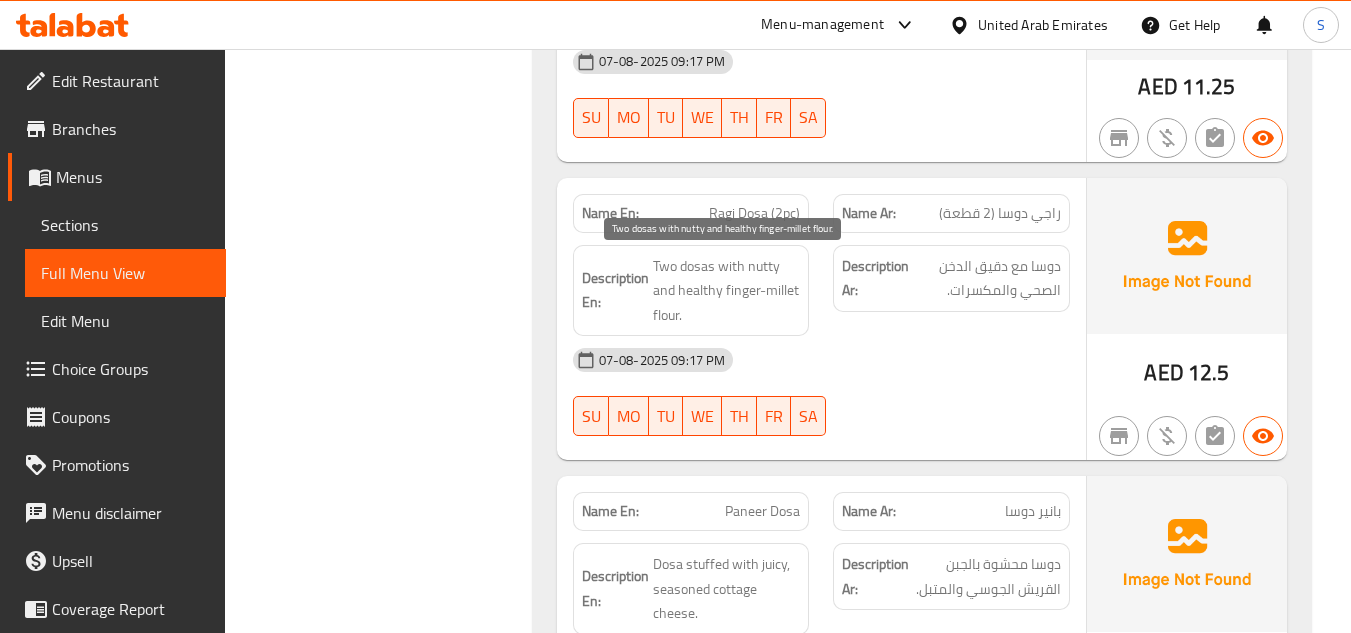 click on "Two dosas with nutty and healthy finger-millet flour." at bounding box center [727, 291] 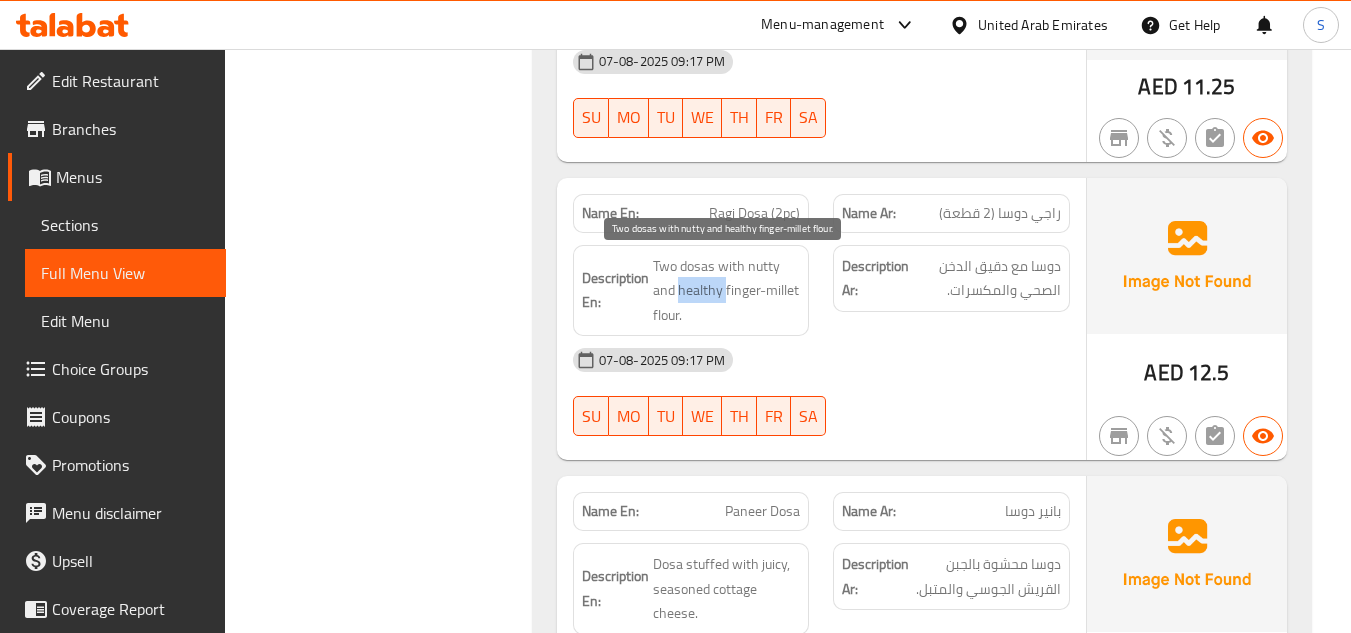 click on "Two dosas with nutty and healthy finger-millet flour." at bounding box center [727, 291] 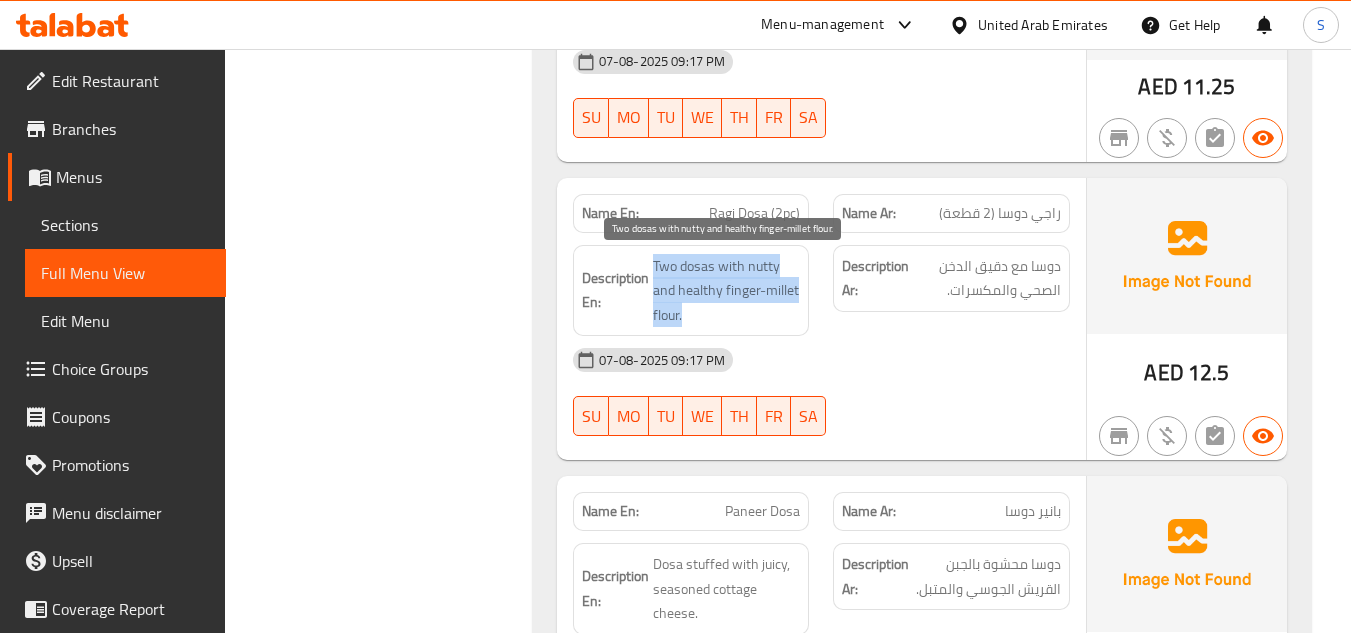 click on "Two dosas with nutty and healthy finger-millet flour." at bounding box center [727, 291] 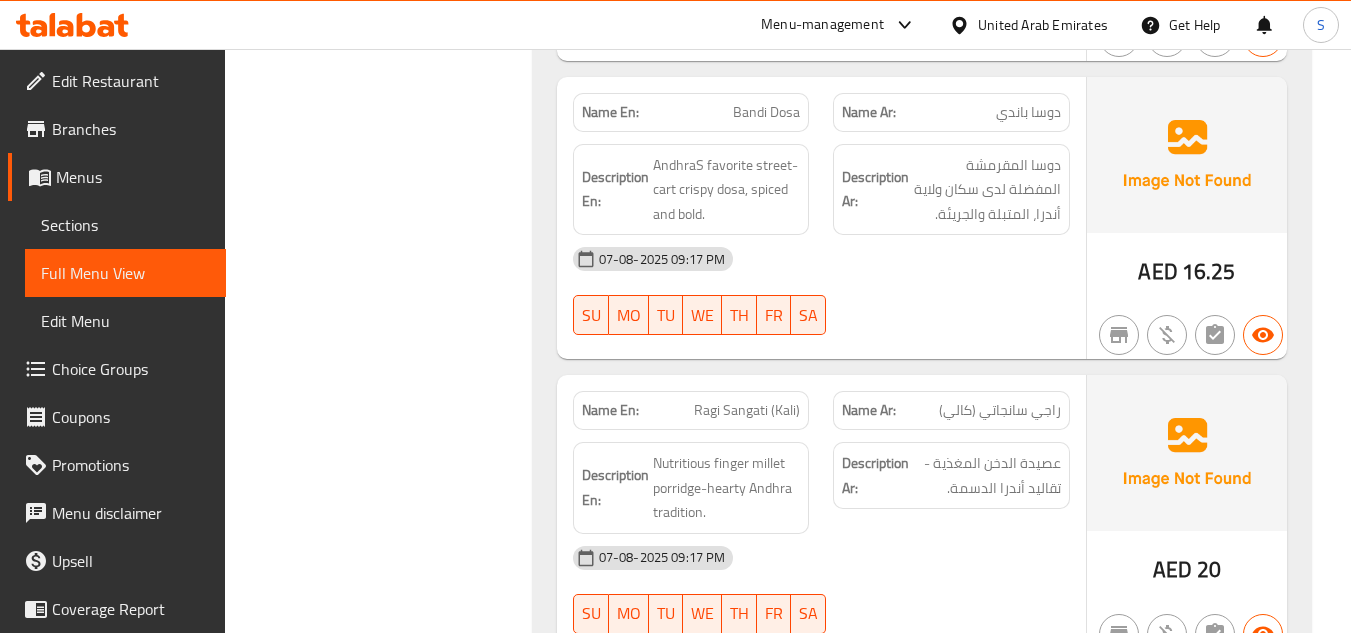 scroll, scrollTop: 15000, scrollLeft: 0, axis: vertical 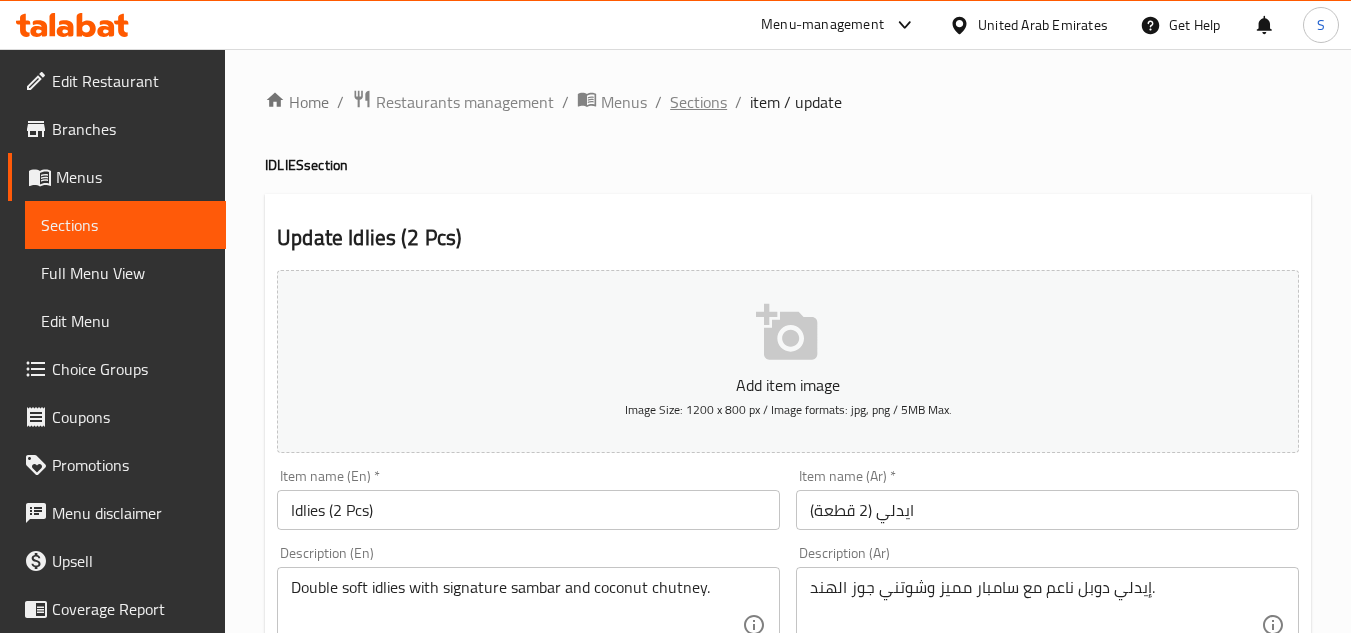 click on "Sections" at bounding box center [698, 102] 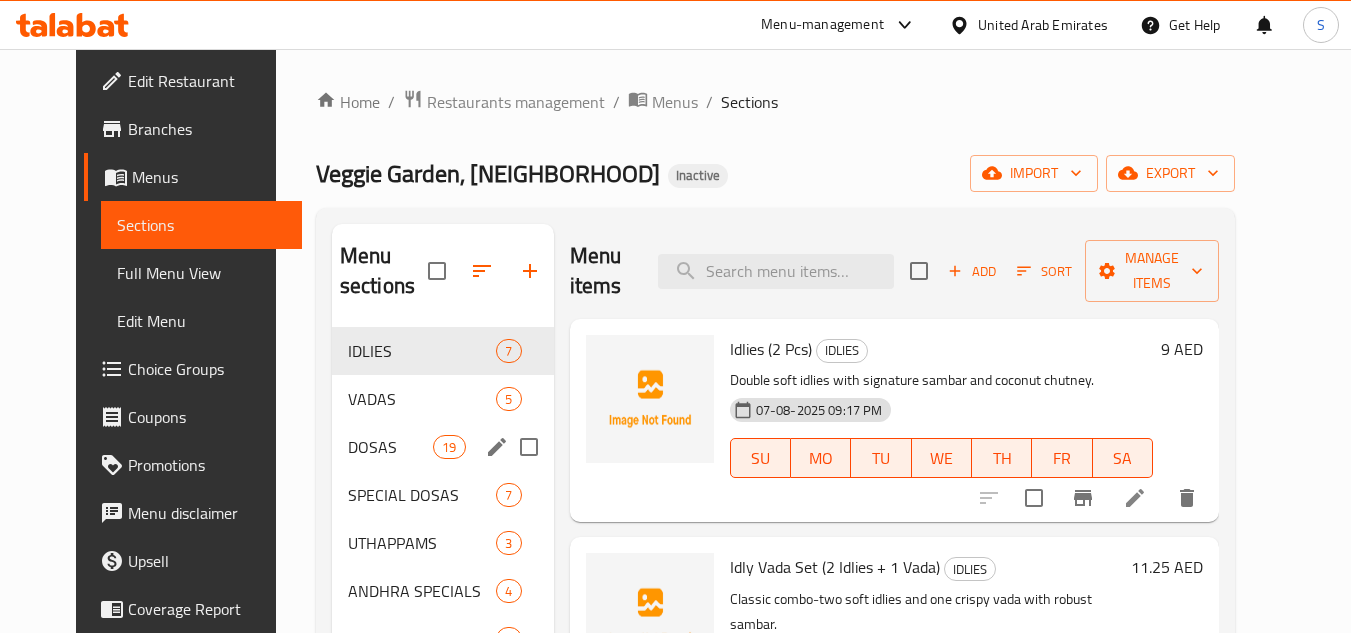 click on "DOSAS 19" at bounding box center [443, 447] 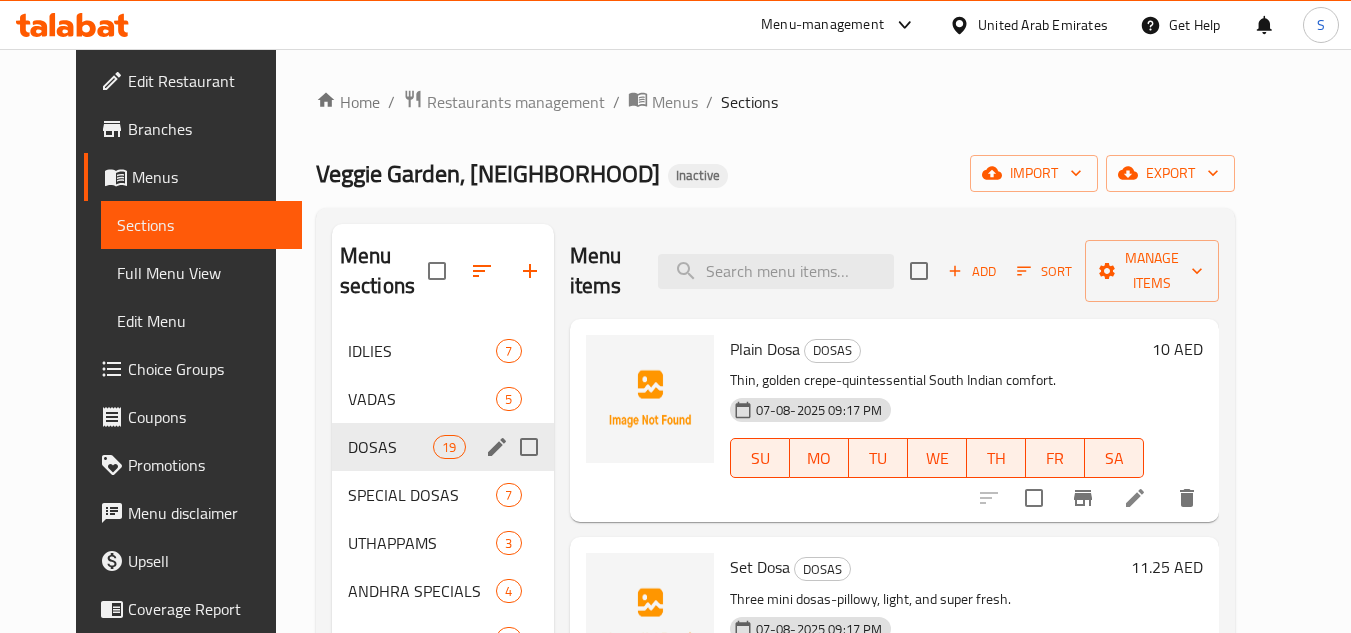 scroll, scrollTop: 395, scrollLeft: 0, axis: vertical 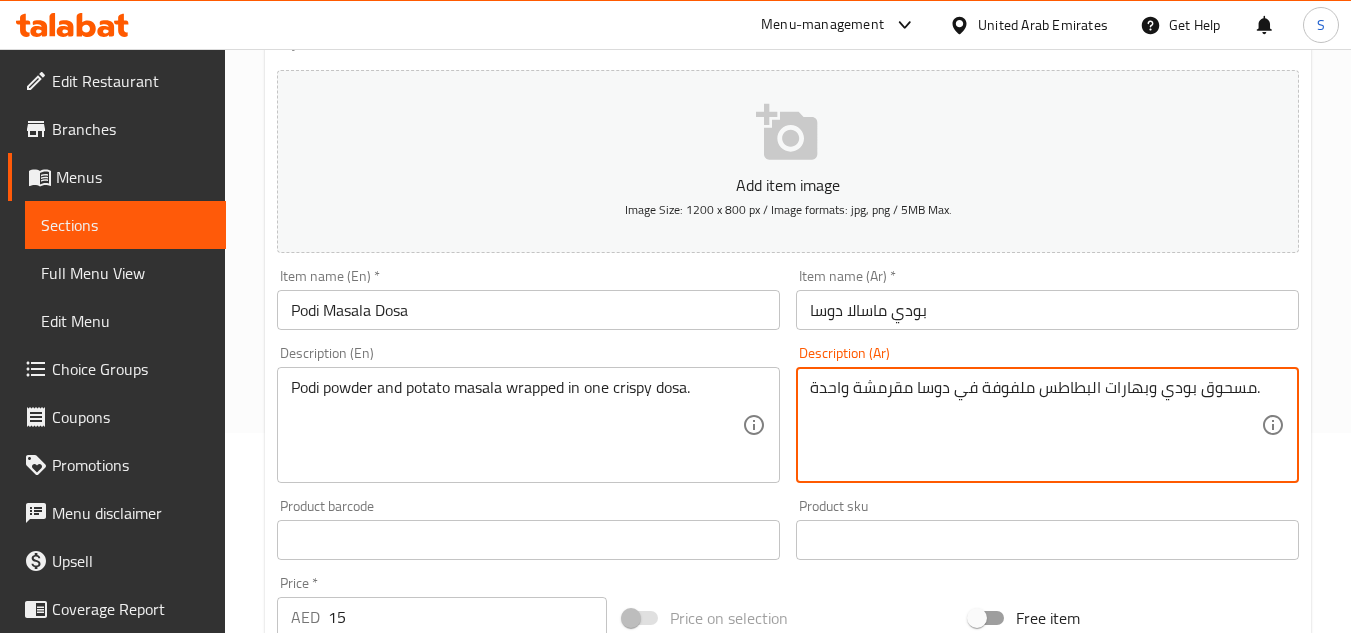 click on "مسحوق بودي وبهارات البطاطس ملفوفة في دوسا مقرمشة واحدة." at bounding box center (1035, 425) 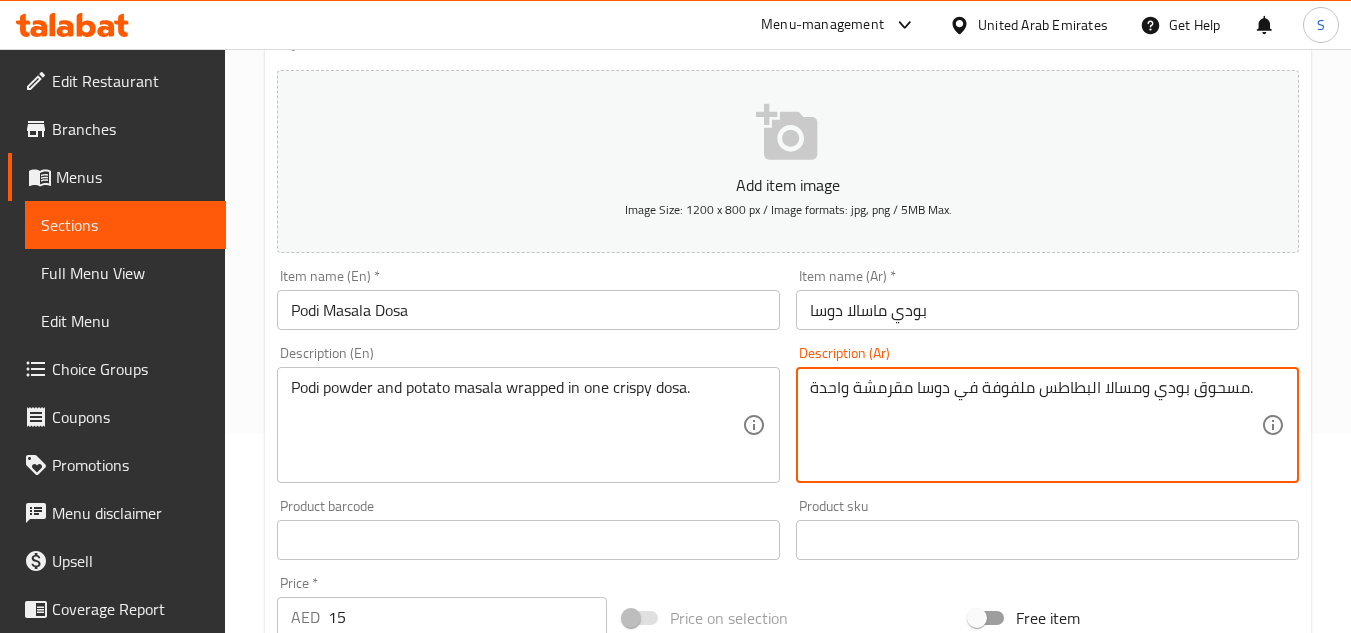 type on "مسحوق بودي ومسالا البطاطس ملفوفة في دوسا مقرمشة واحدة." 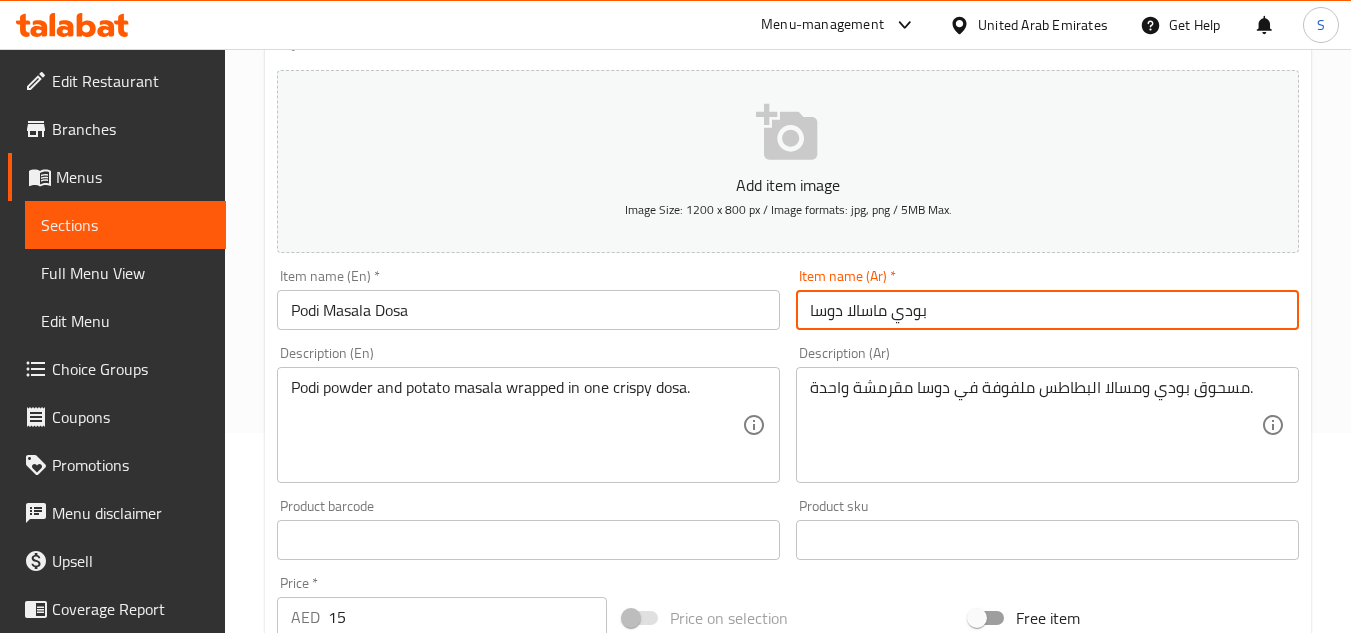 click on "Update" at bounding box center (398, 1126) 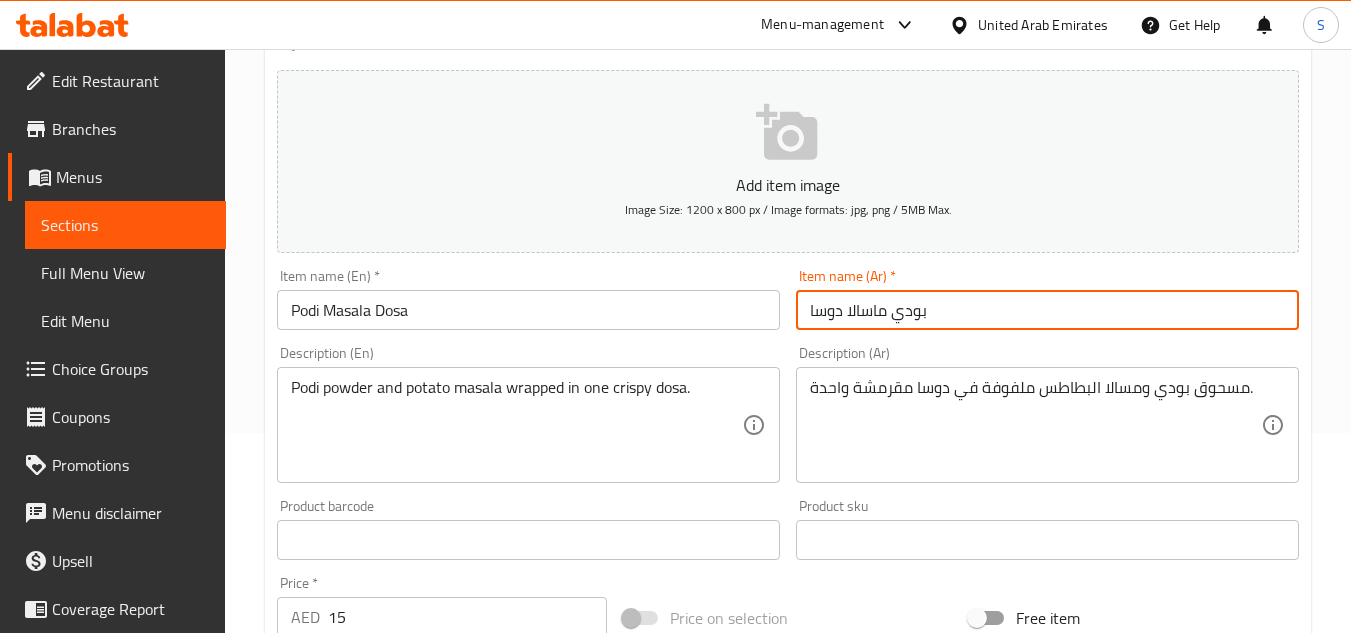click on "Update" at bounding box center (398, 1126) 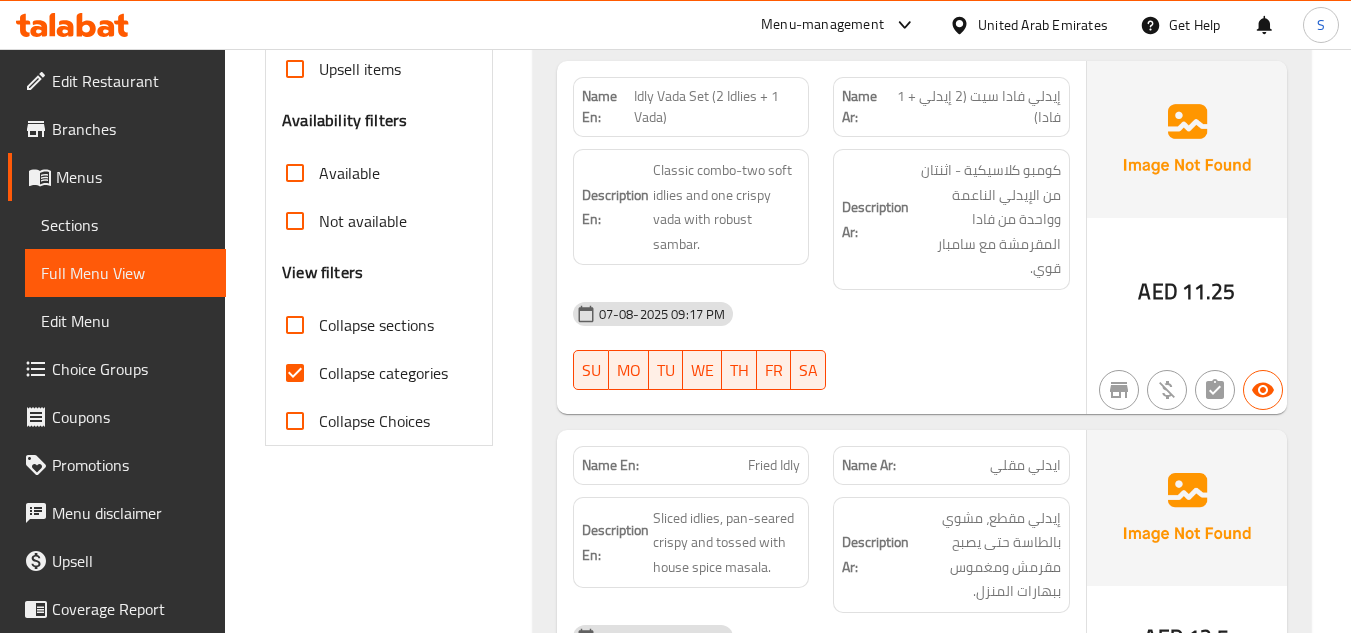 scroll, scrollTop: 700, scrollLeft: 0, axis: vertical 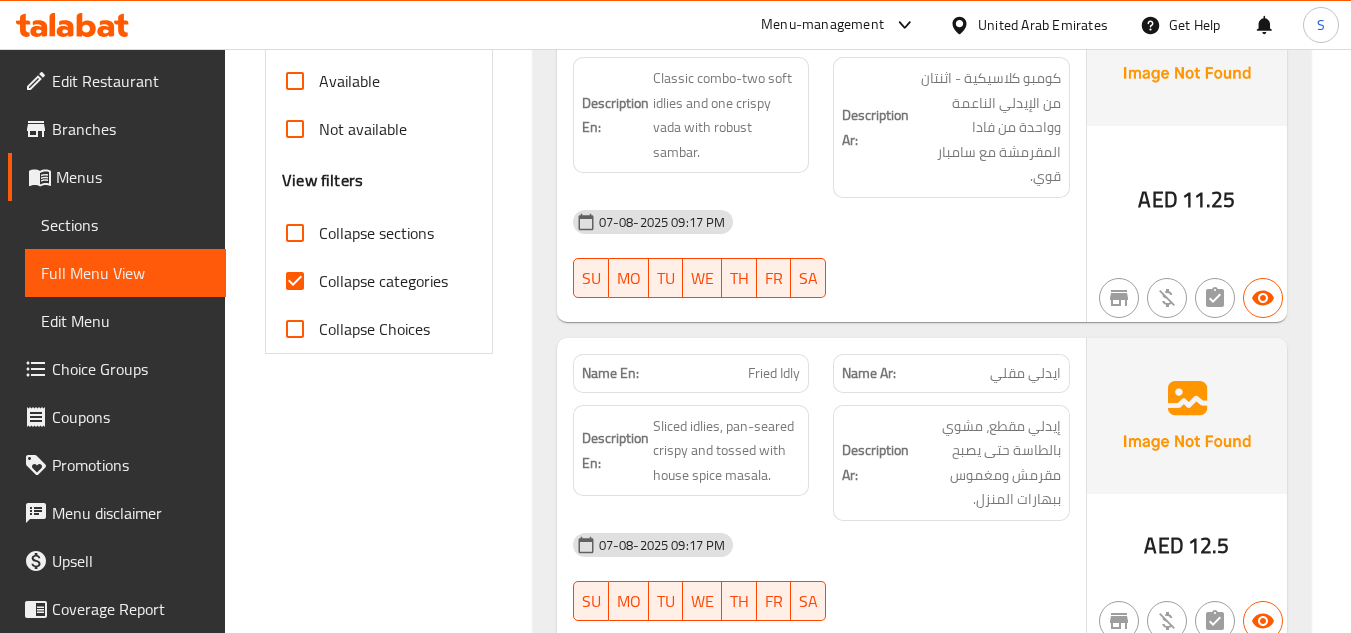 click on "Collapse categories" at bounding box center (383, 281) 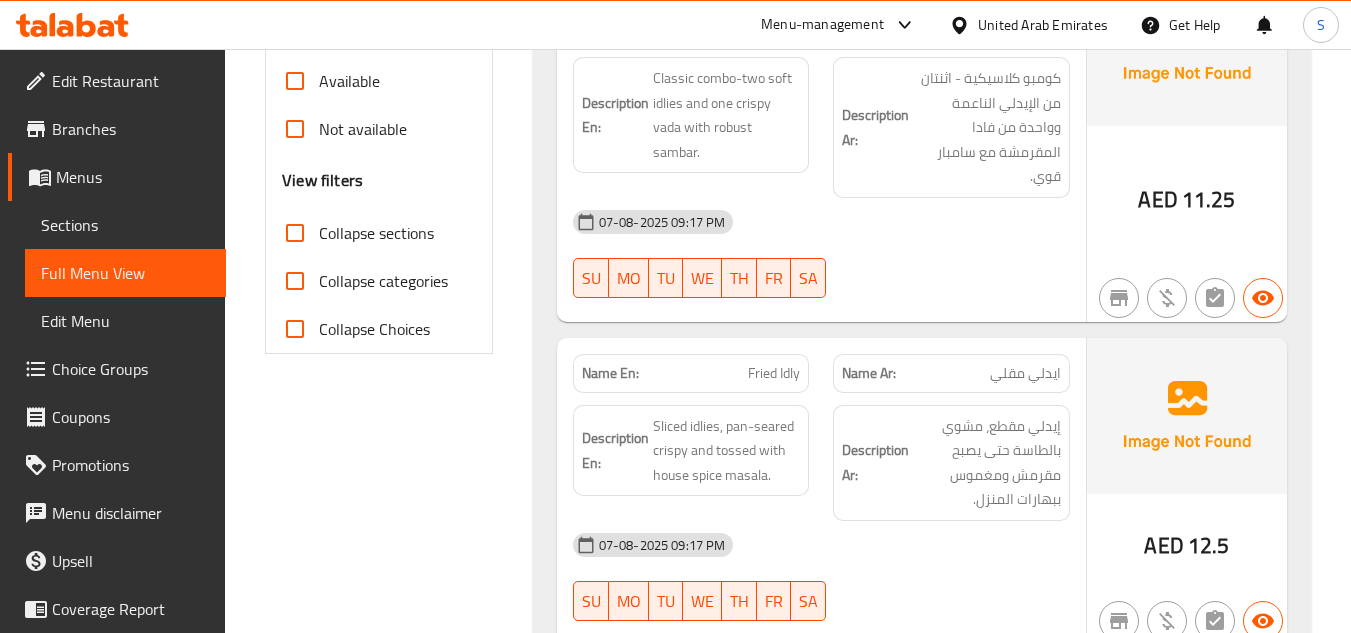 click on "Collapse sections" at bounding box center [376, 233] 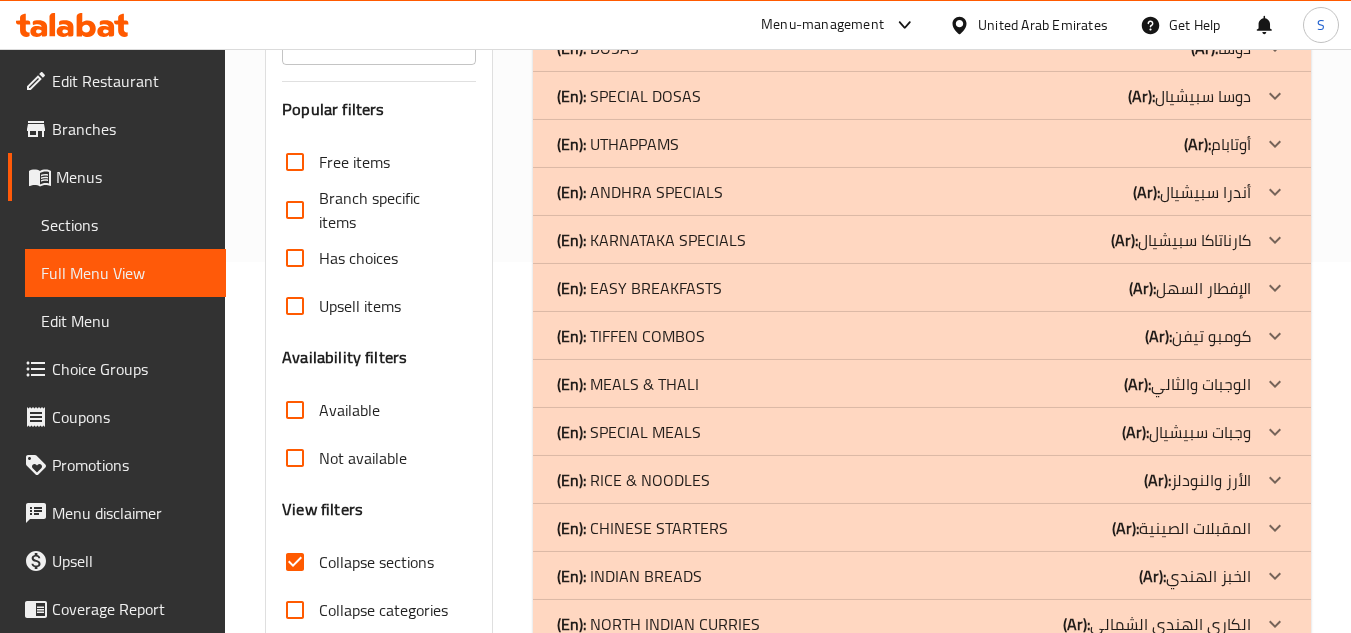 scroll, scrollTop: 370, scrollLeft: 0, axis: vertical 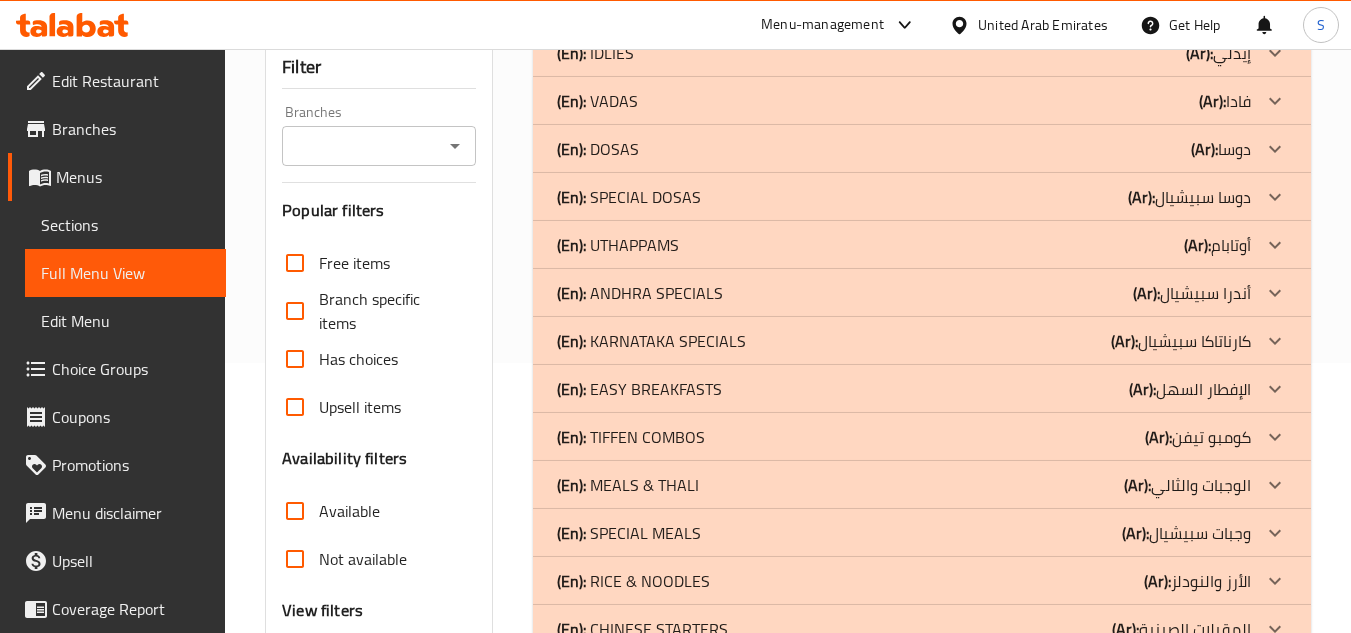 click on "(En):   [STATE] SPECIALS" at bounding box center (595, 53) 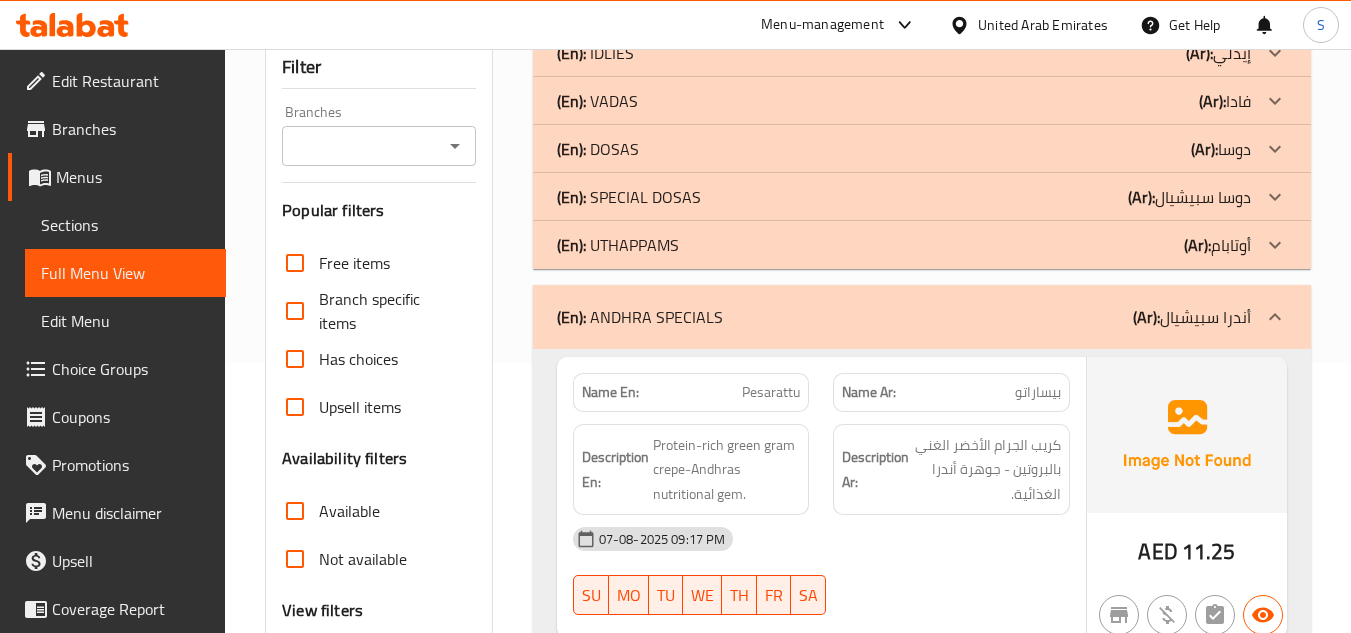 click on "(En):   UTHAPPAMS (Ar): أوتابام" at bounding box center (904, 53) 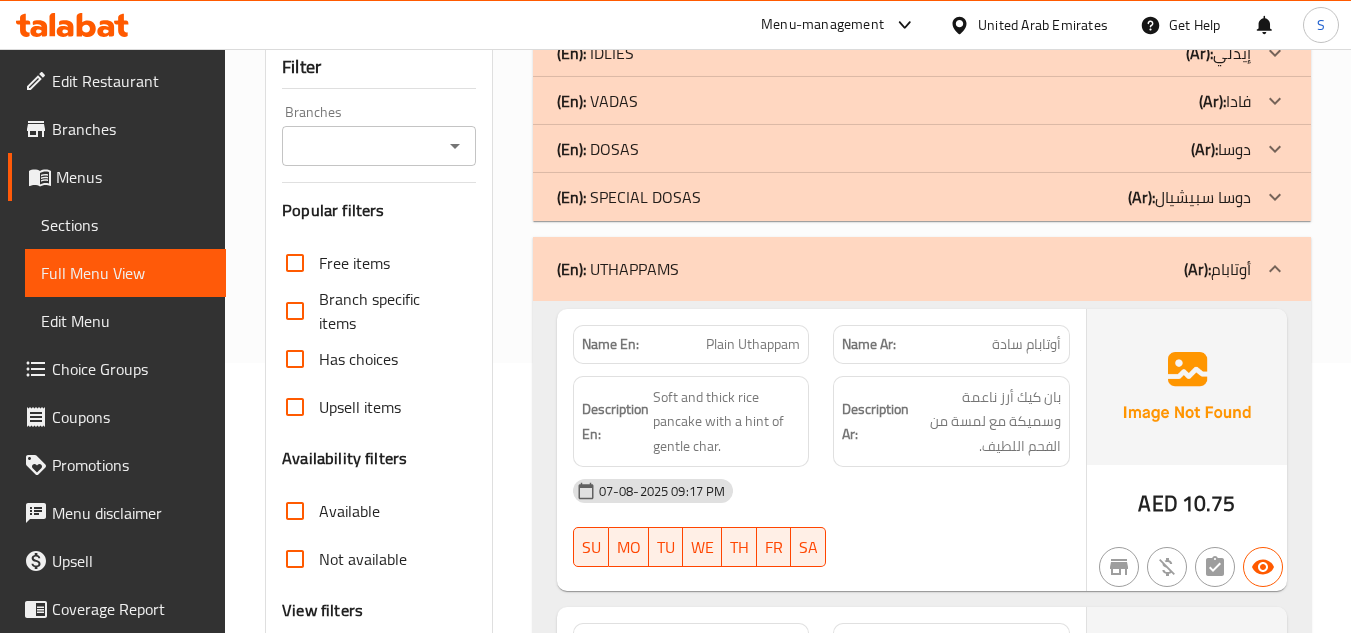 click on "(En):   SPECIAL DOSAS (Ar): دوسا سبيشيال" at bounding box center [904, 53] 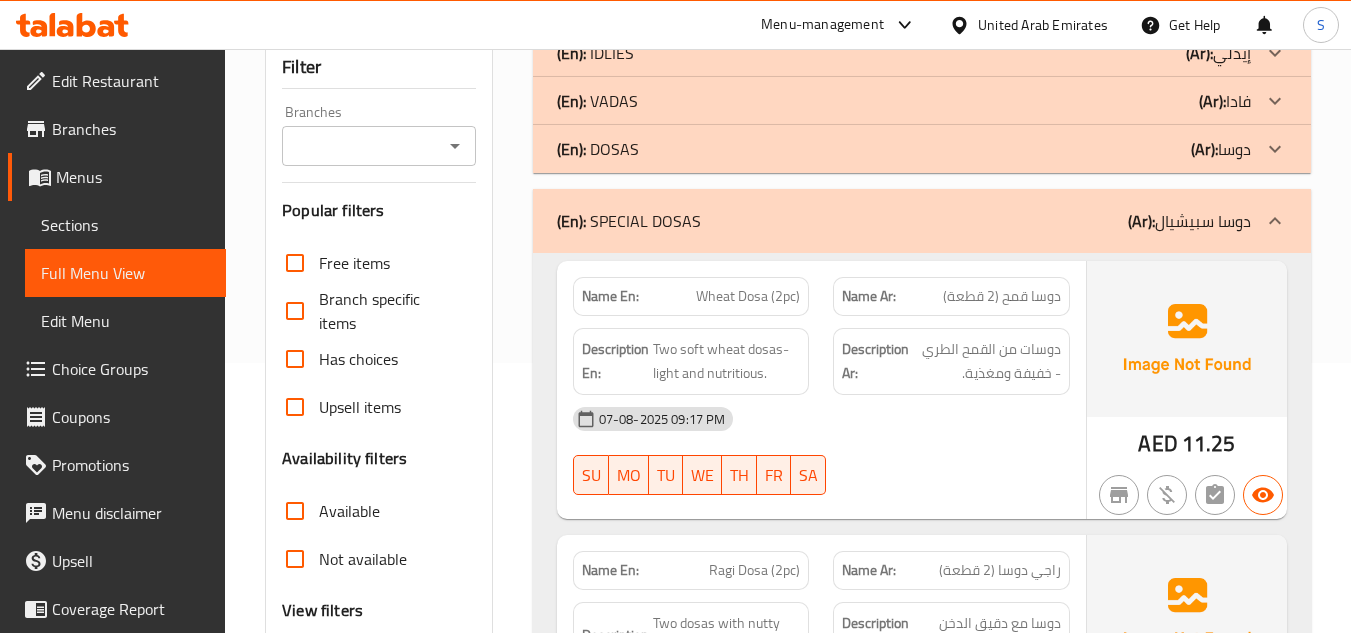 click on "(En):   DOSAS (Ar): دوسا" at bounding box center [904, 53] 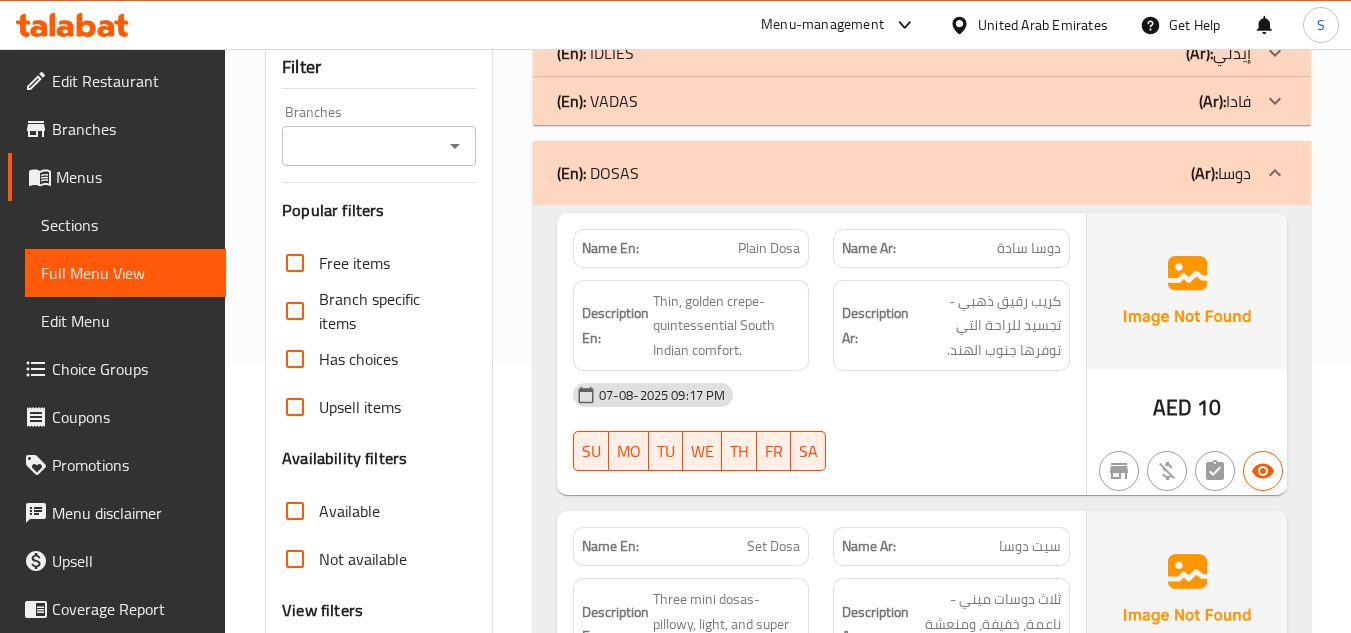 scroll, scrollTop: 70, scrollLeft: 0, axis: vertical 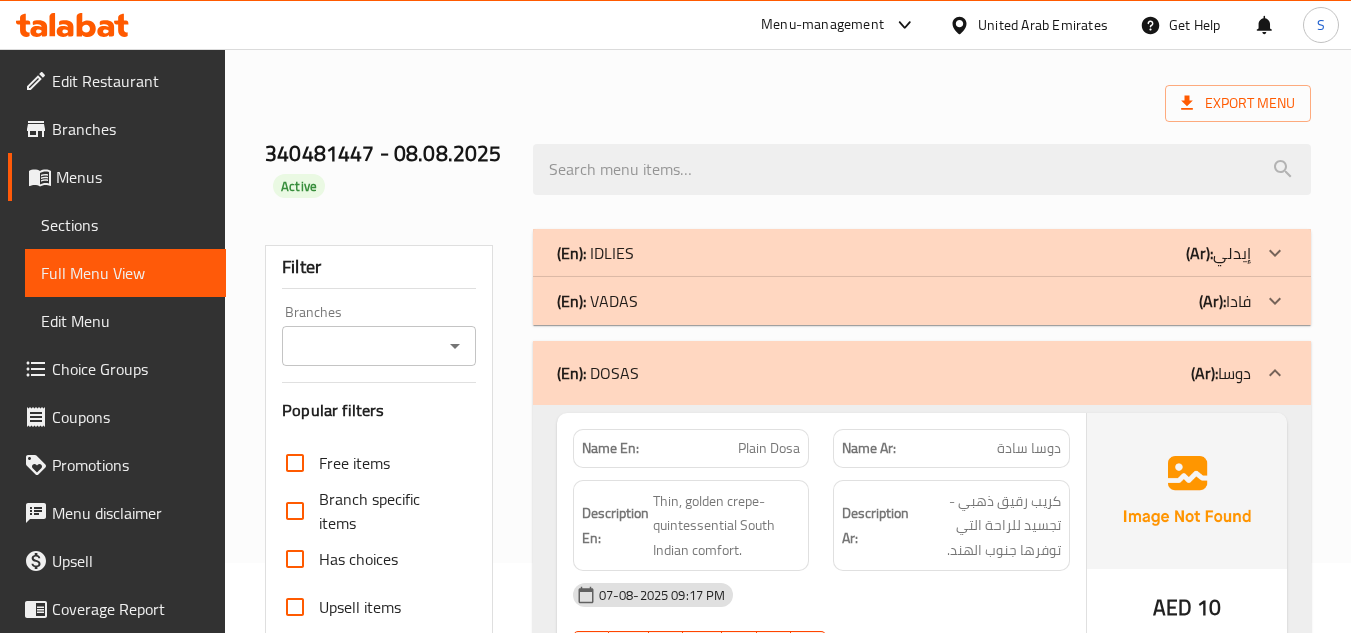 click on "(En):   VADAS (Ar): فادا" at bounding box center [904, 253] 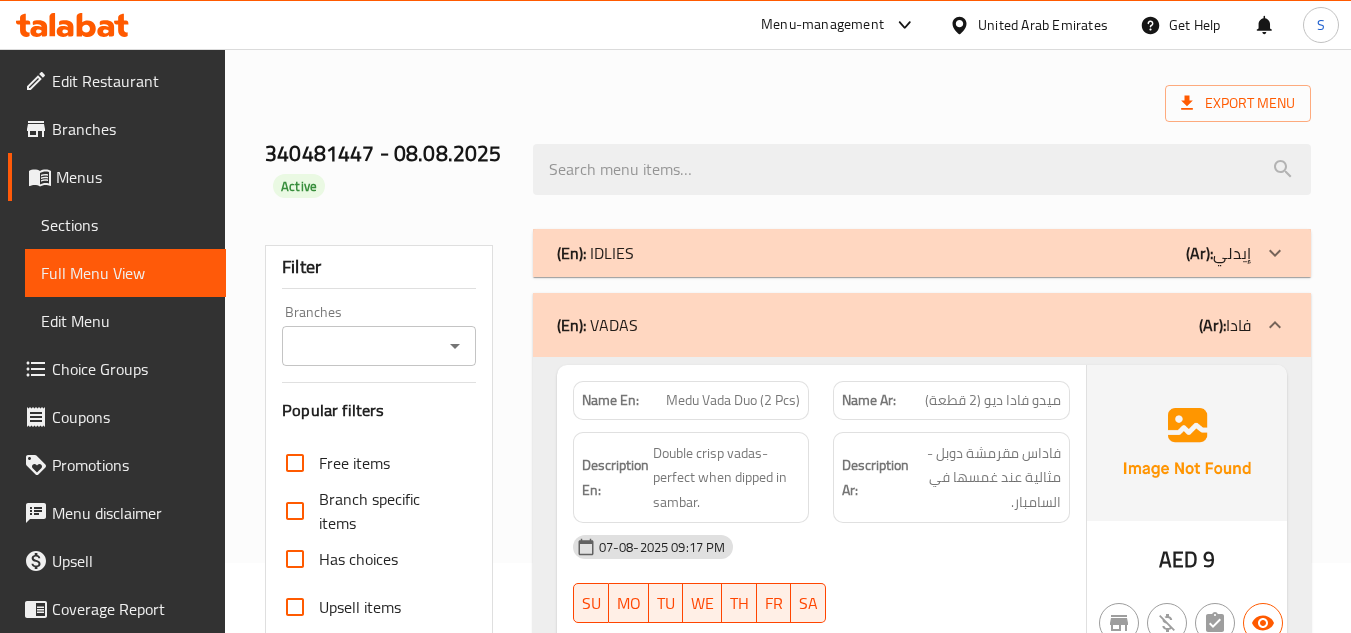 click on "(En):   IDLIES (Ar): إيدلي" at bounding box center [904, 253] 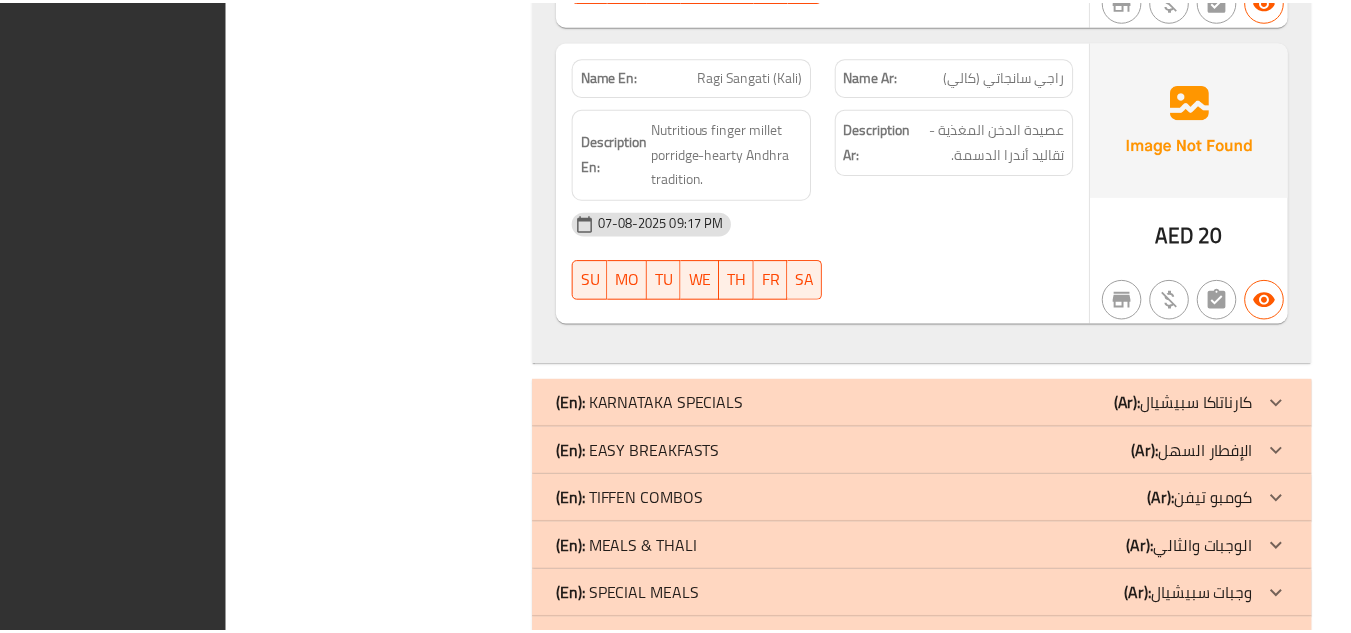 scroll, scrollTop: 15409, scrollLeft: 0, axis: vertical 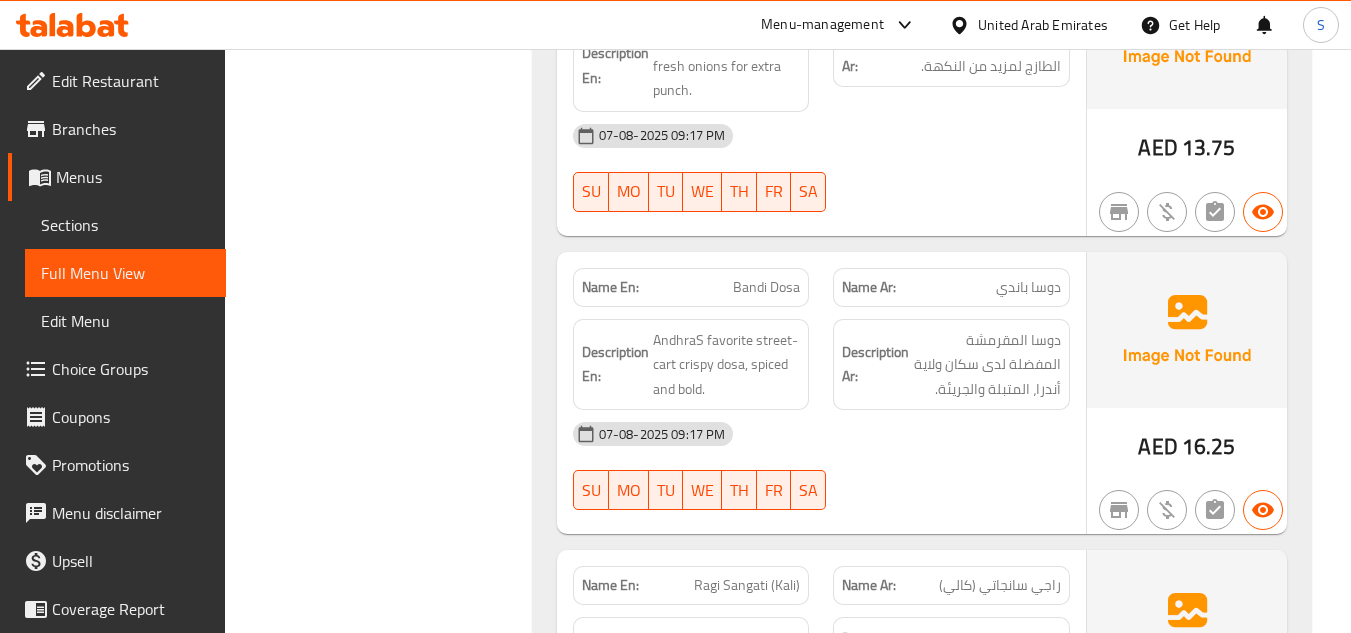 click on "Sections" at bounding box center [125, 225] 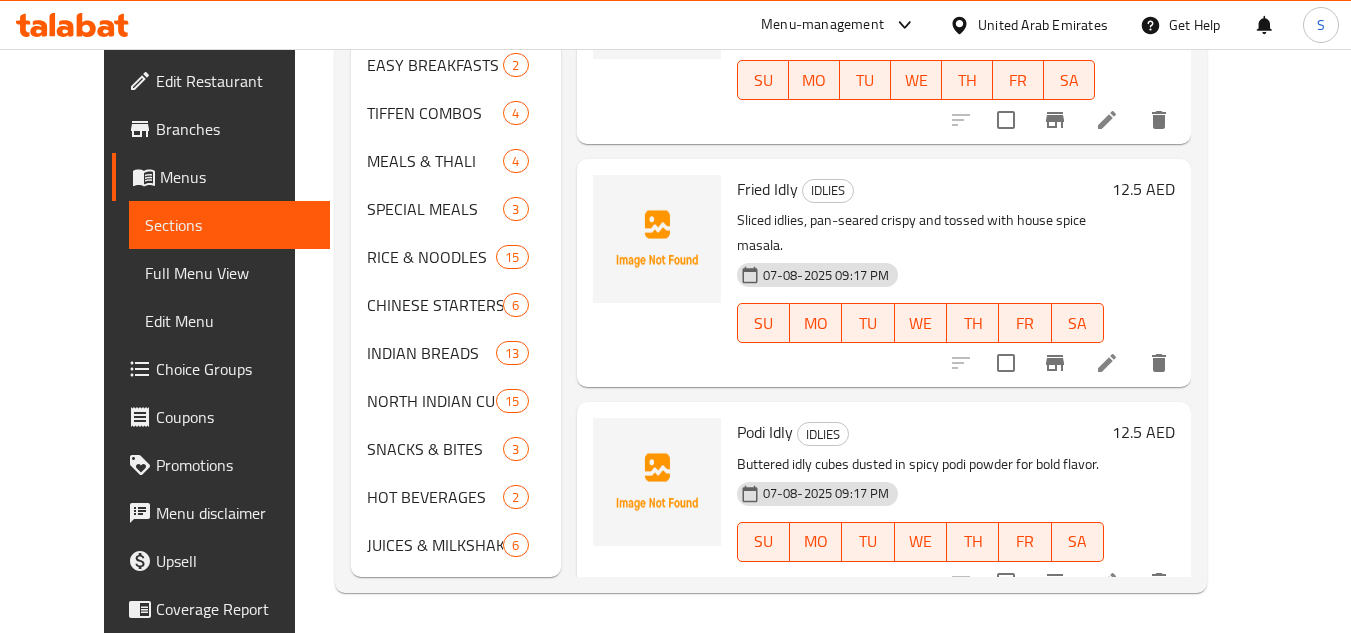scroll, scrollTop: 286, scrollLeft: 0, axis: vertical 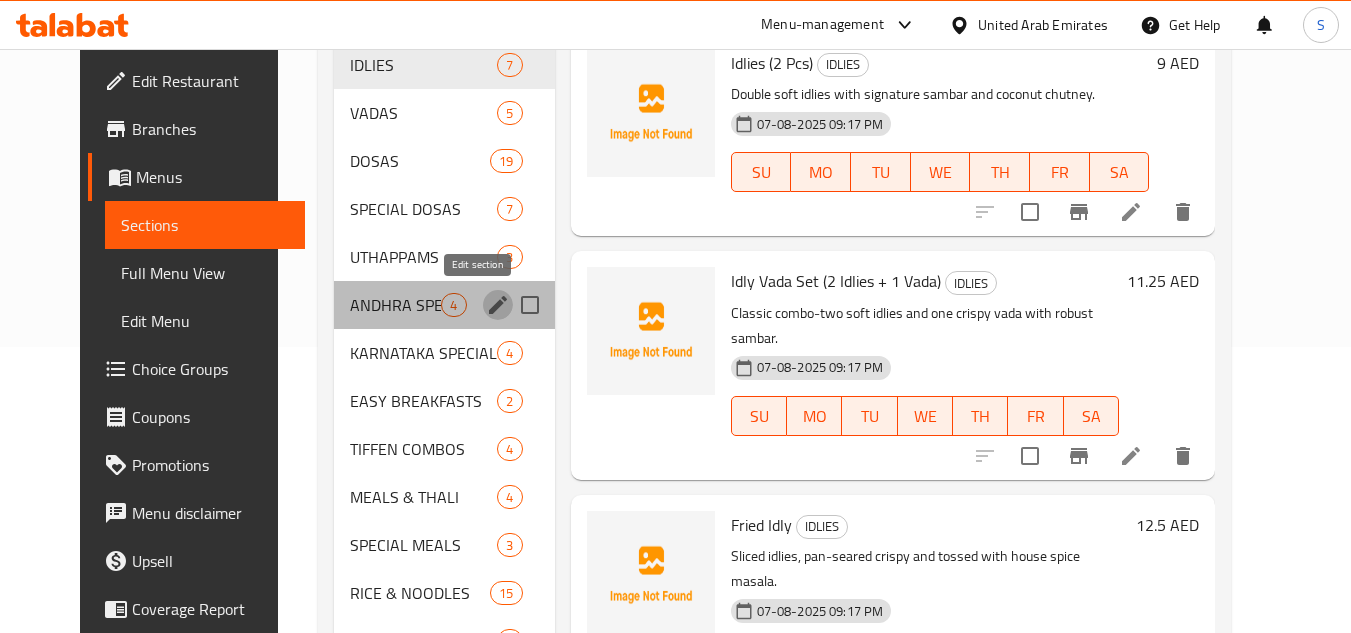 click 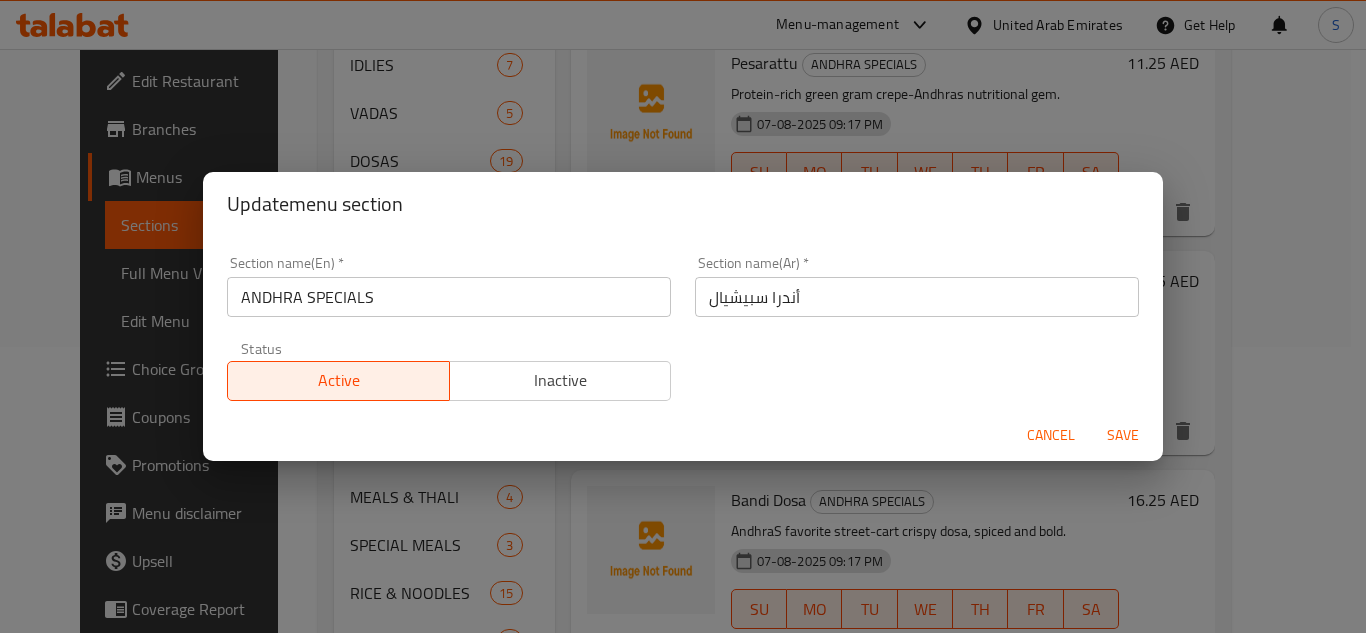 click on "ANDHRA SPECIALS" at bounding box center [449, 297] 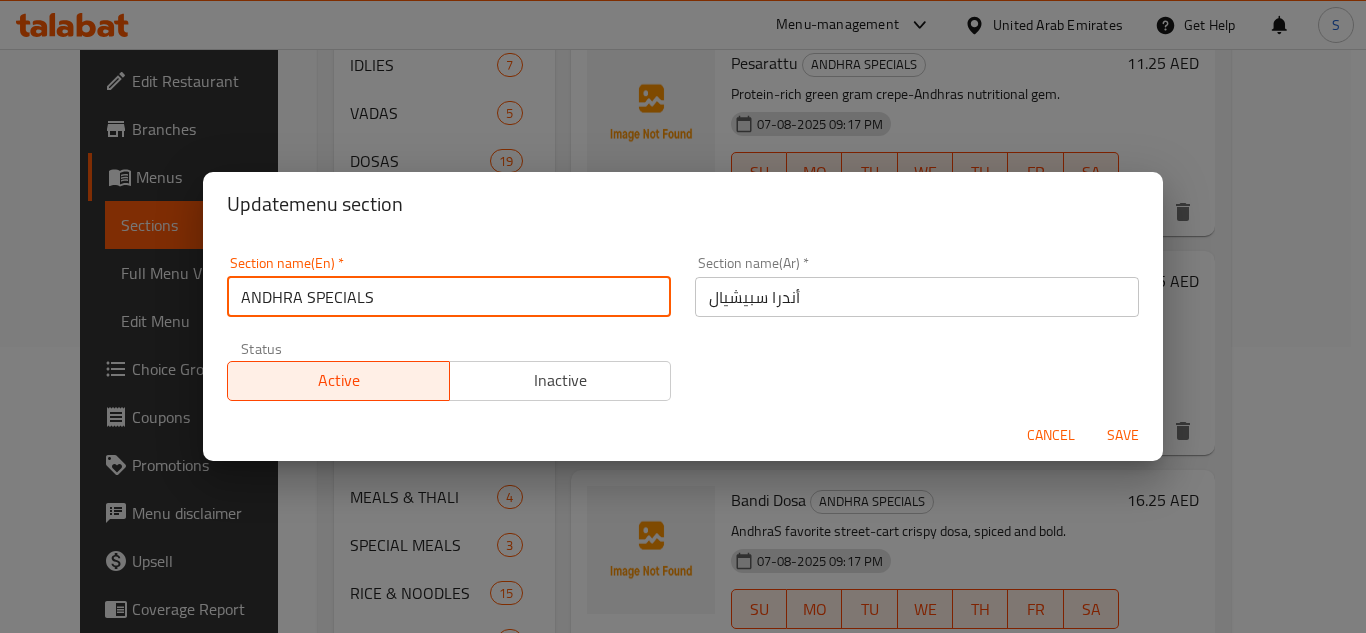 click on "ANDHRA SPECIALS" at bounding box center (449, 297) 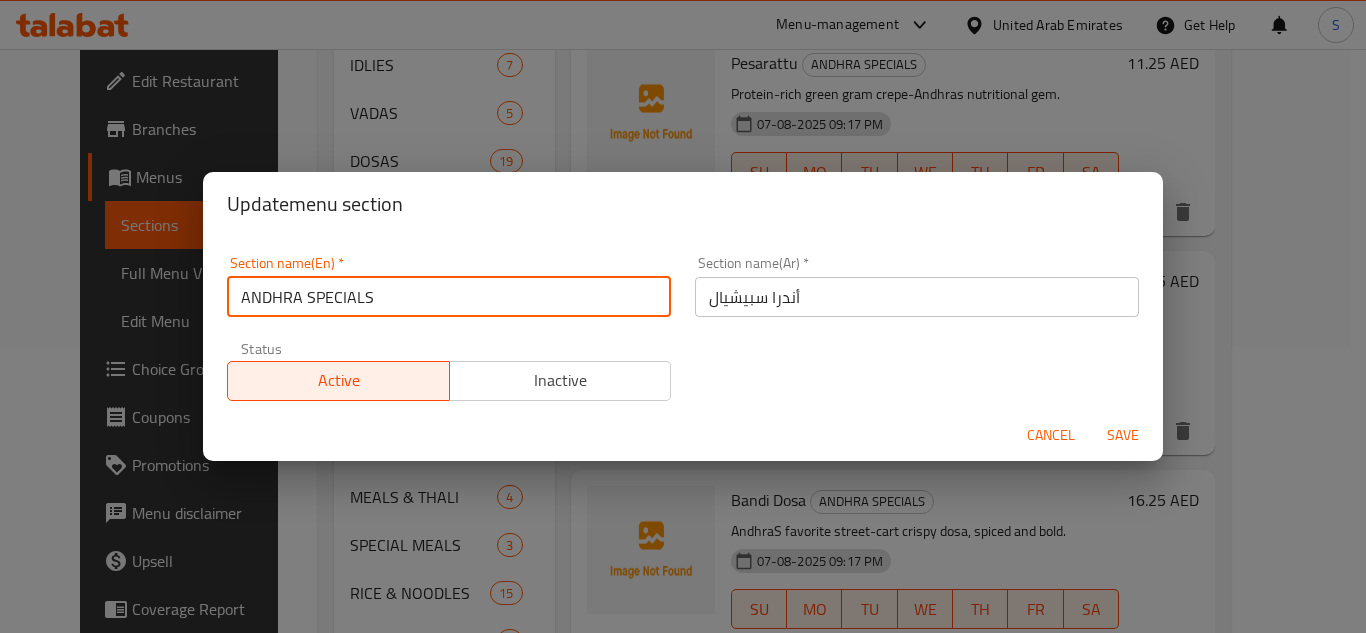 click on "ANDHRA SPECIALS" at bounding box center [449, 297] 